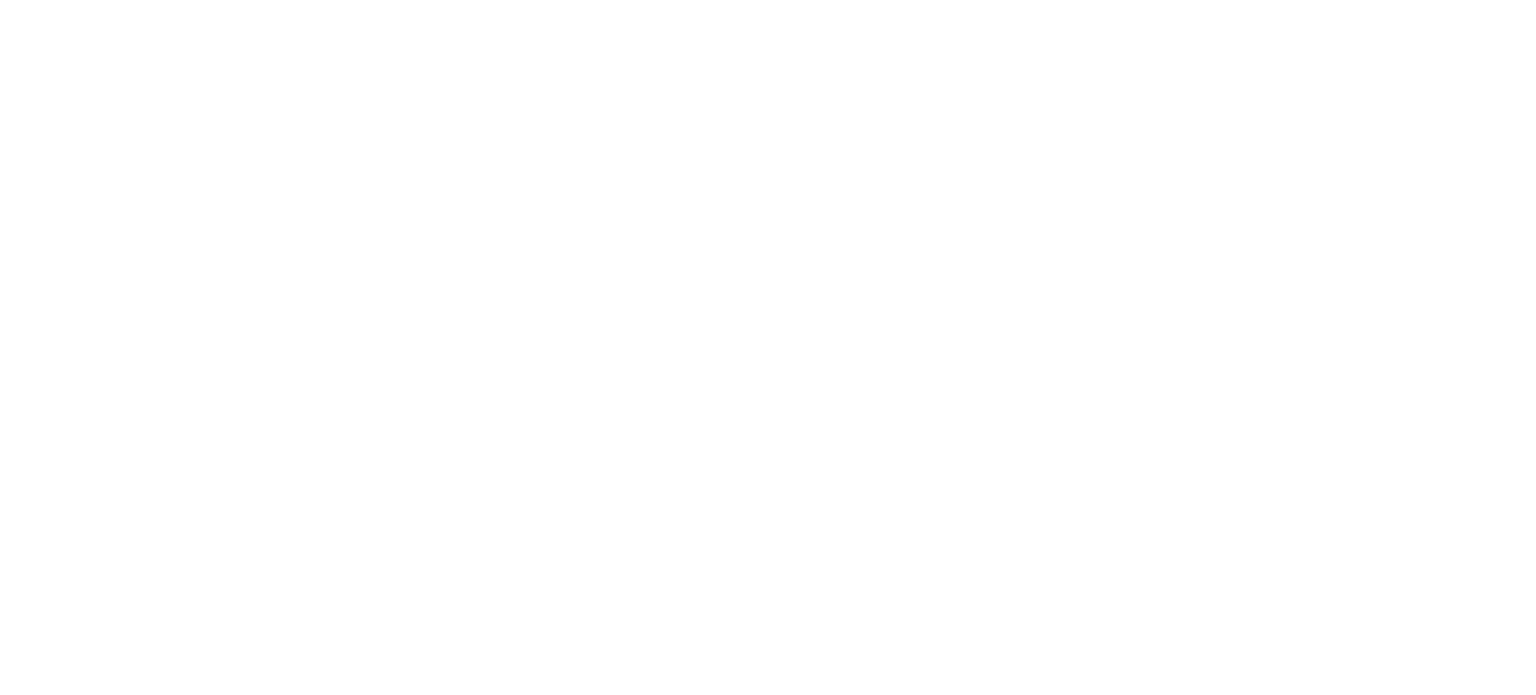 scroll, scrollTop: 0, scrollLeft: 0, axis: both 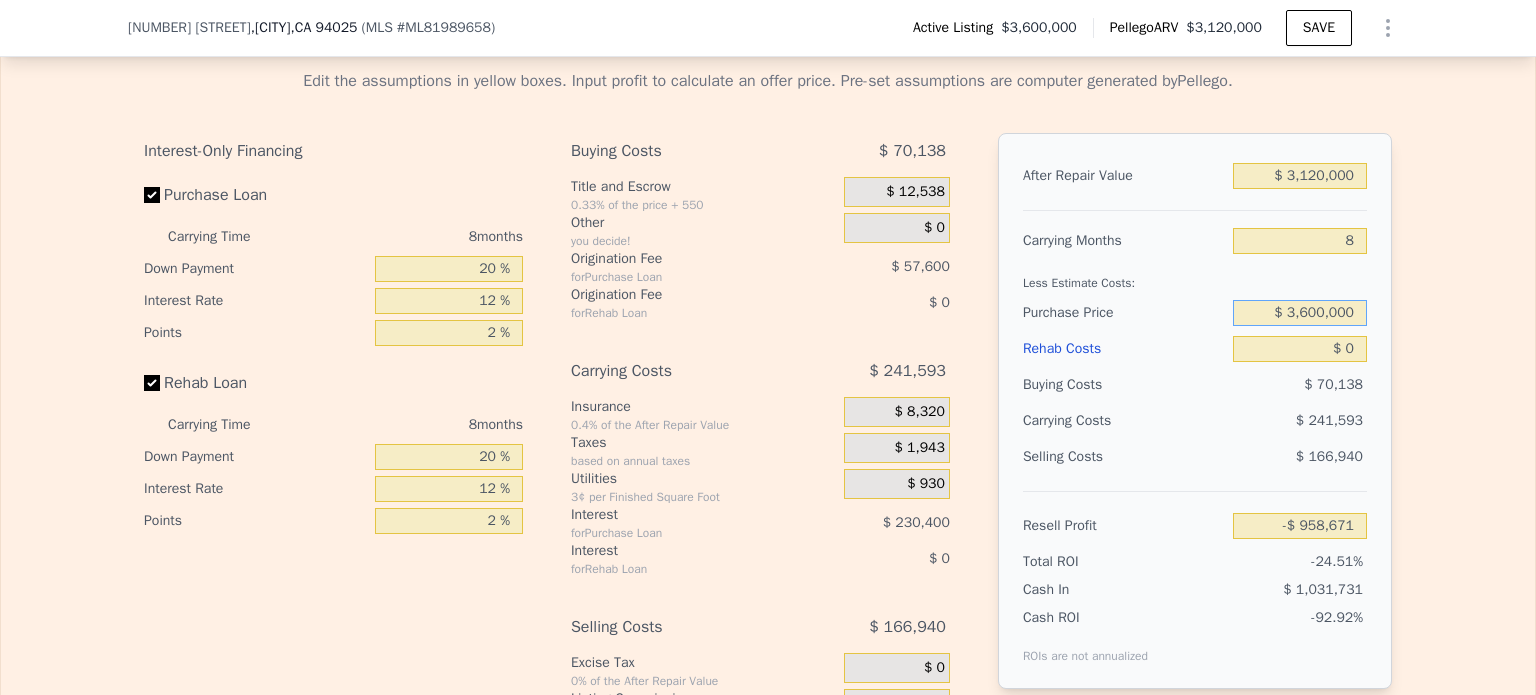 click on "$ 3,600,000" at bounding box center (1300, 313) 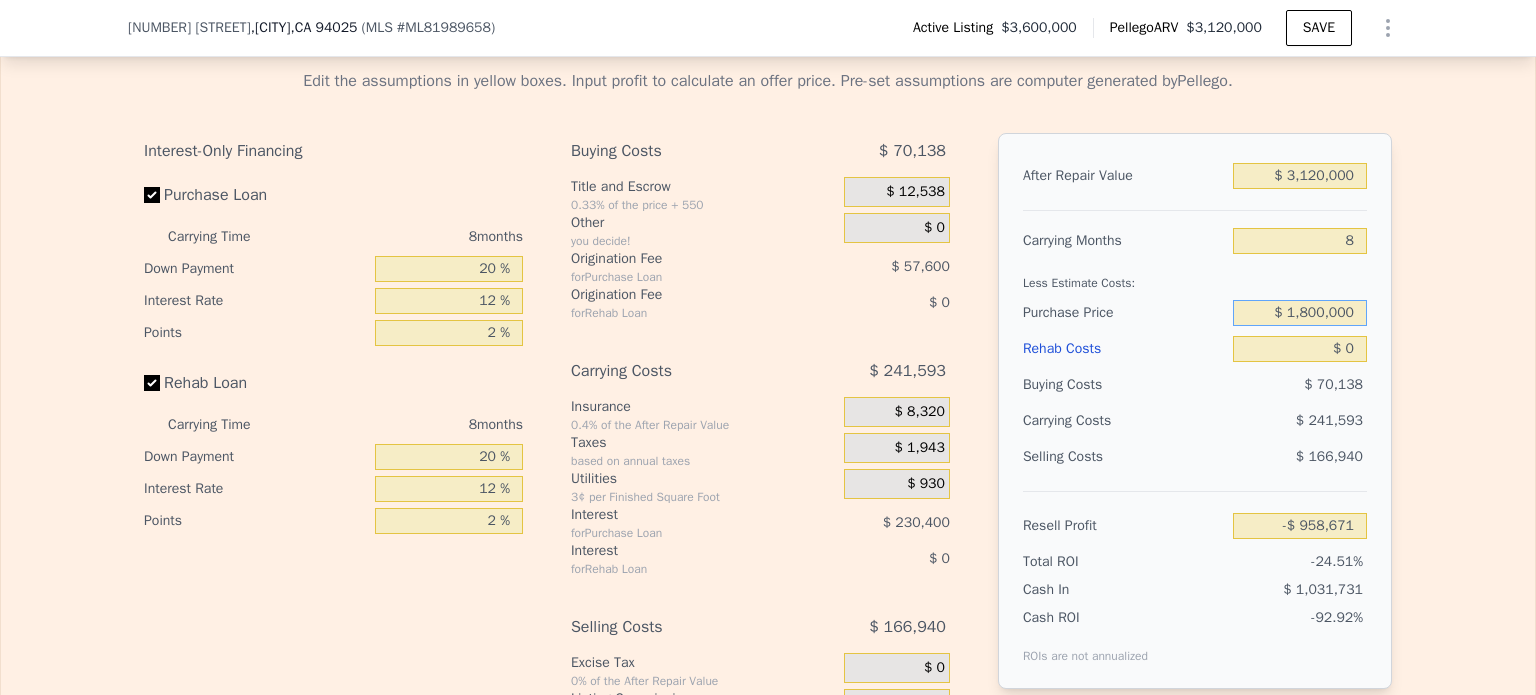 type on "$ 1,800,000" 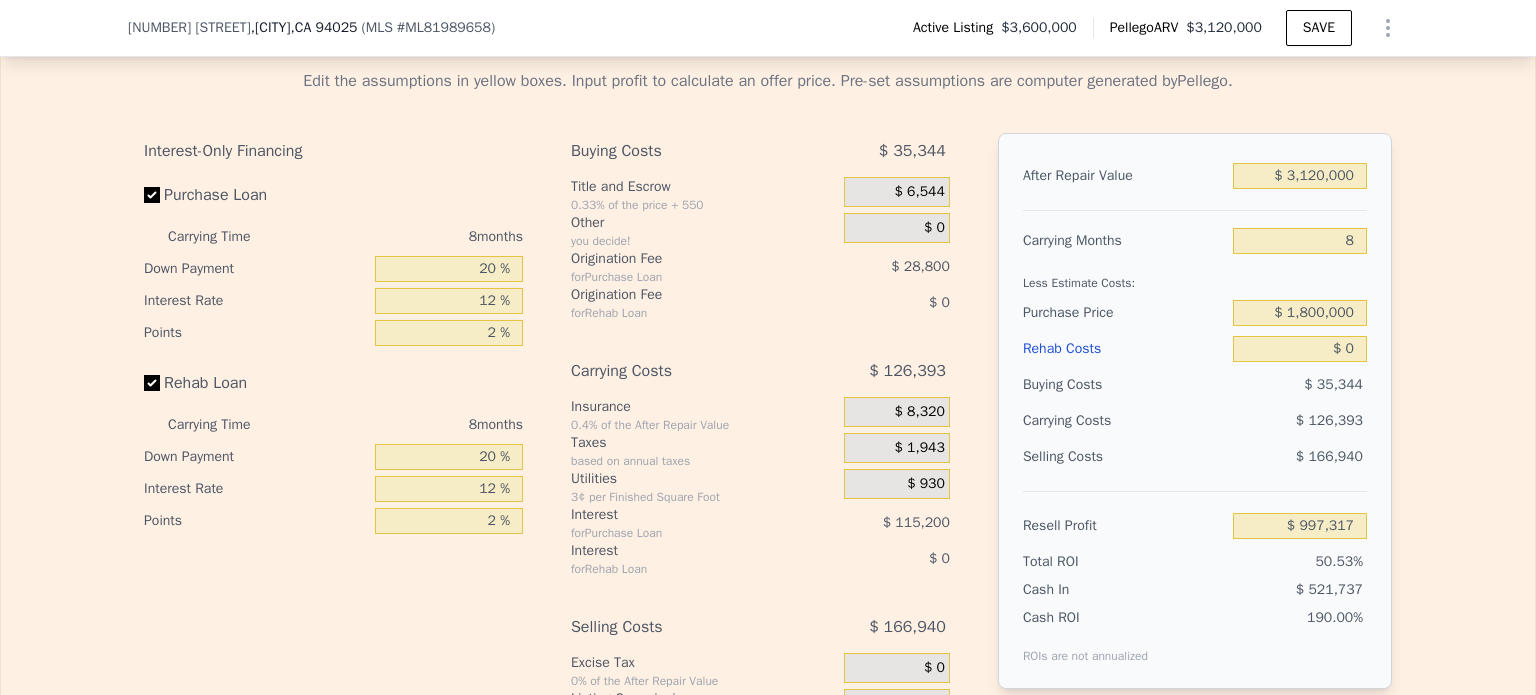 type on "$ 991,323" 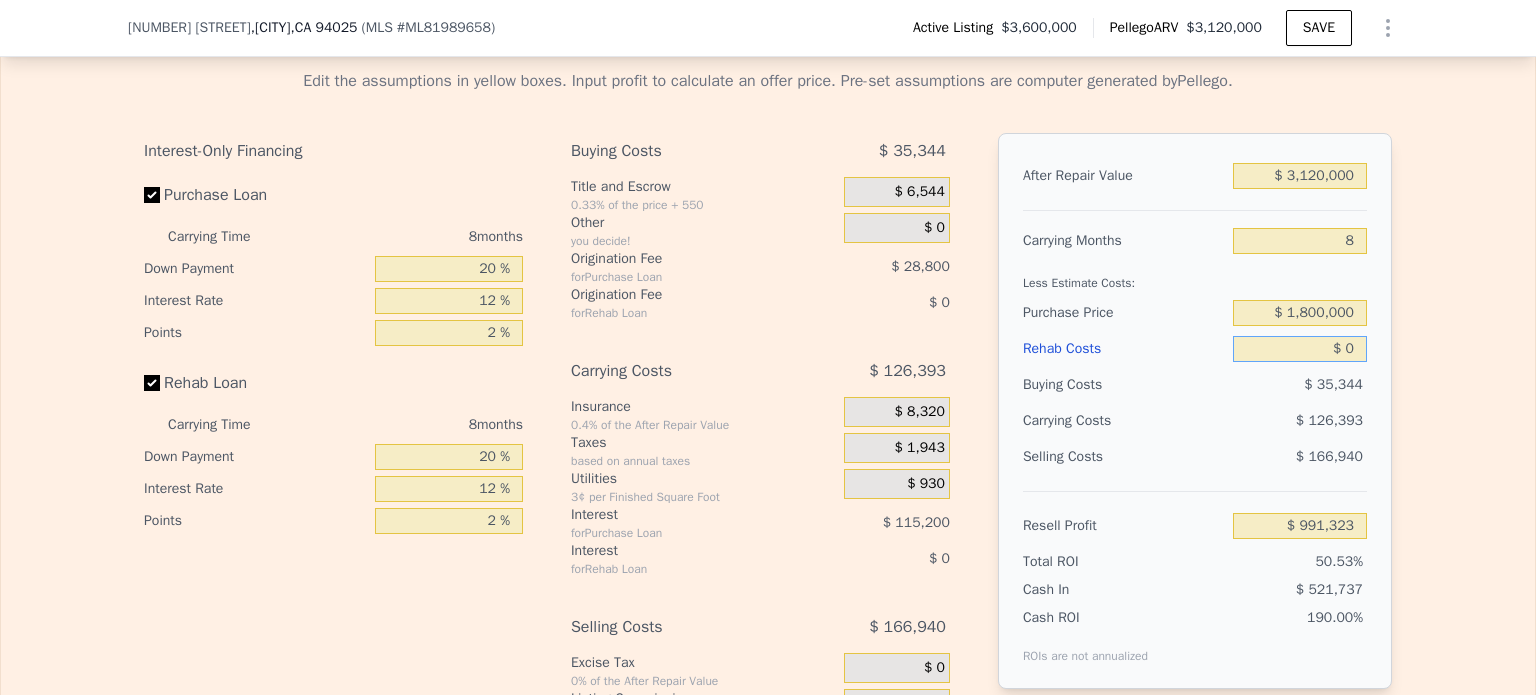 click on "$ 0" at bounding box center [1300, 349] 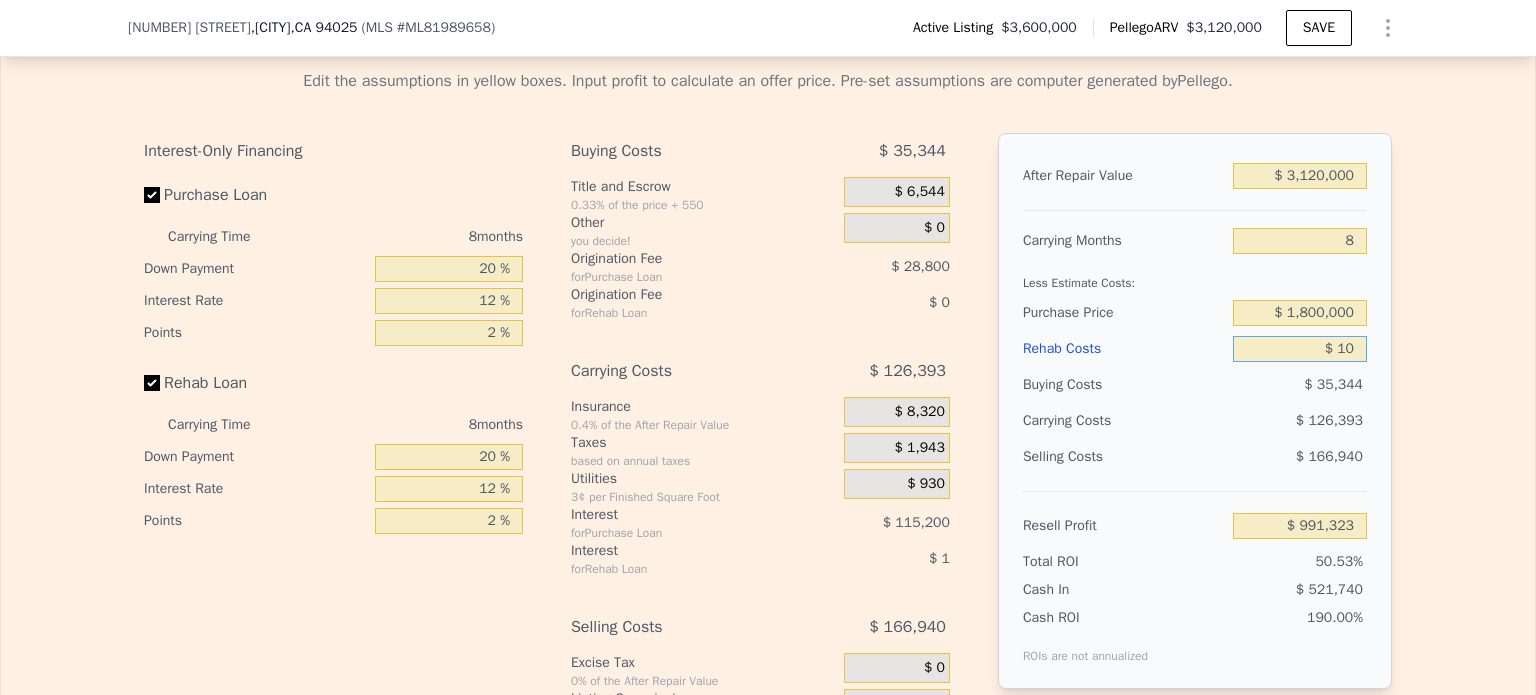type on "$ 991,313" 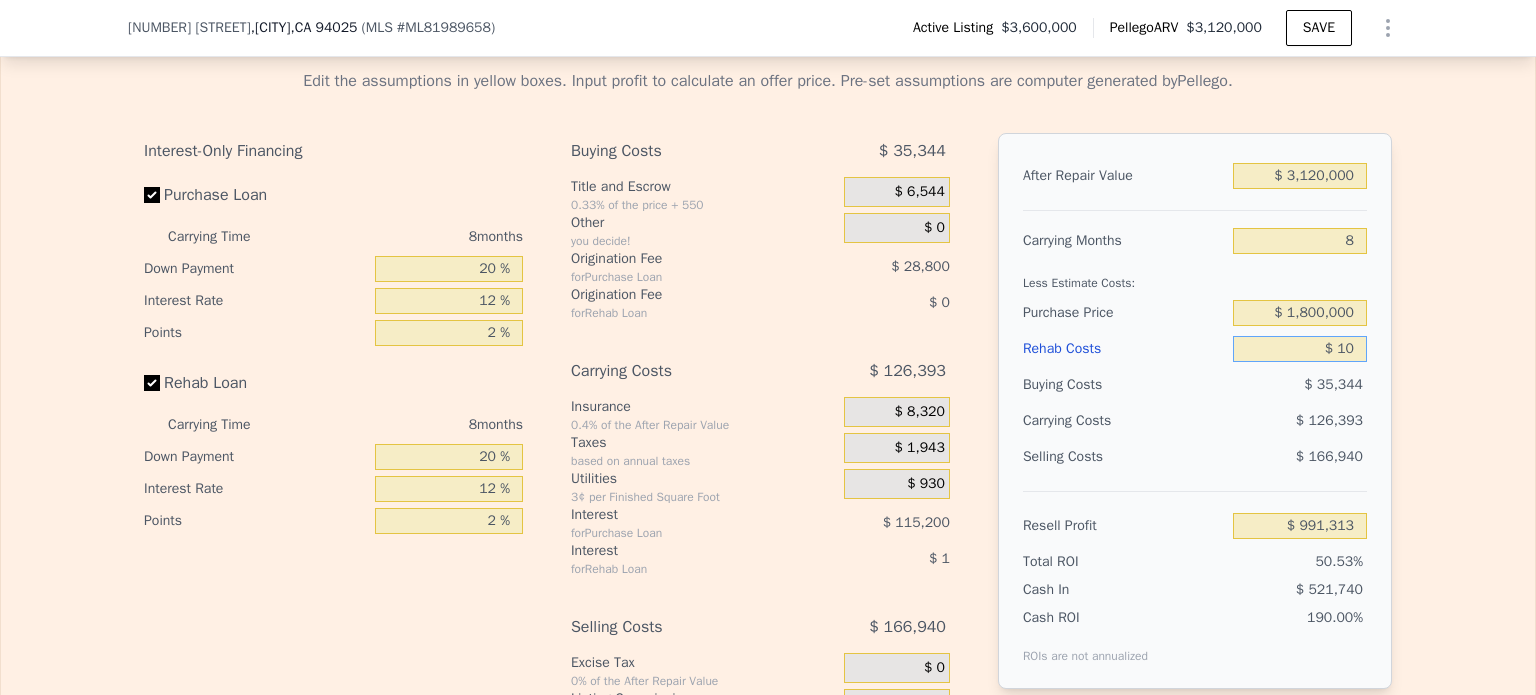 type on "$ 120" 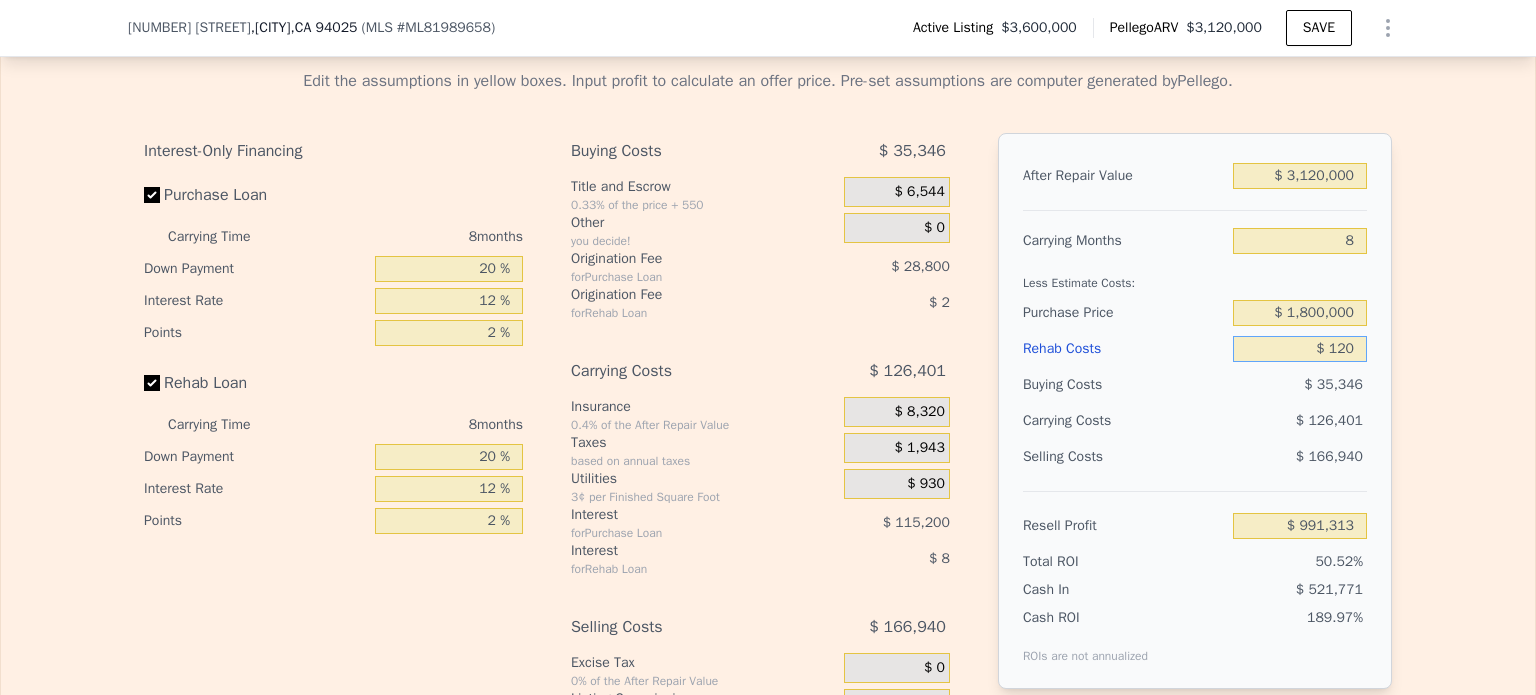 type on "$ 991,193" 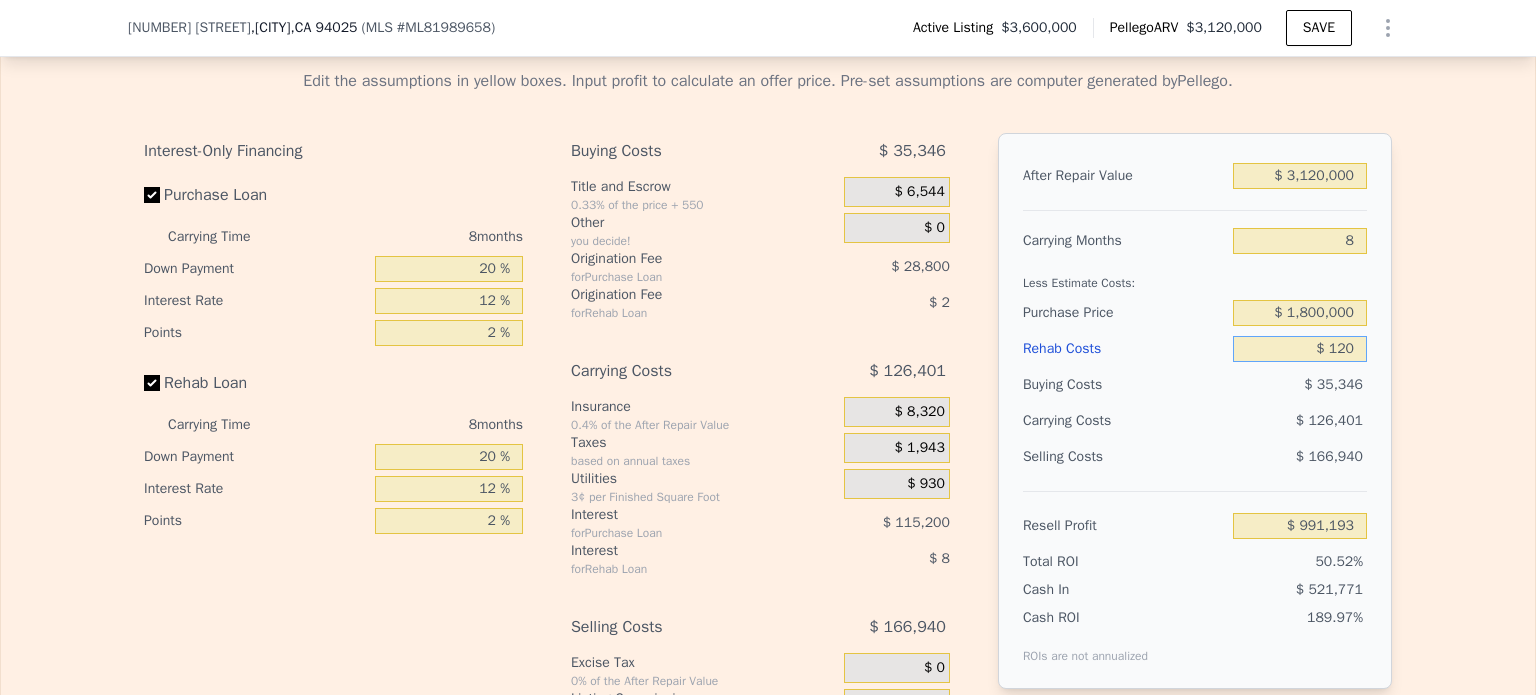 type on "$ 1,200" 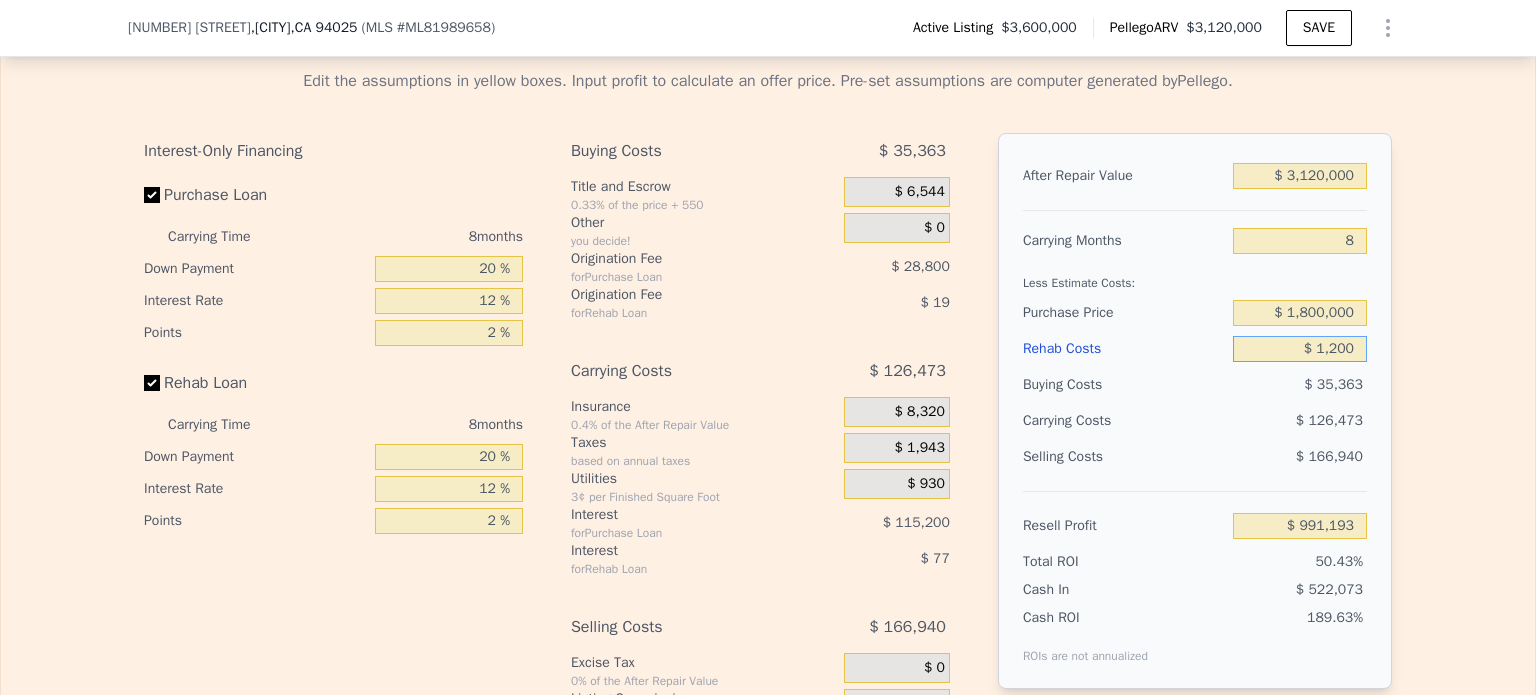 type on "$ 990,024" 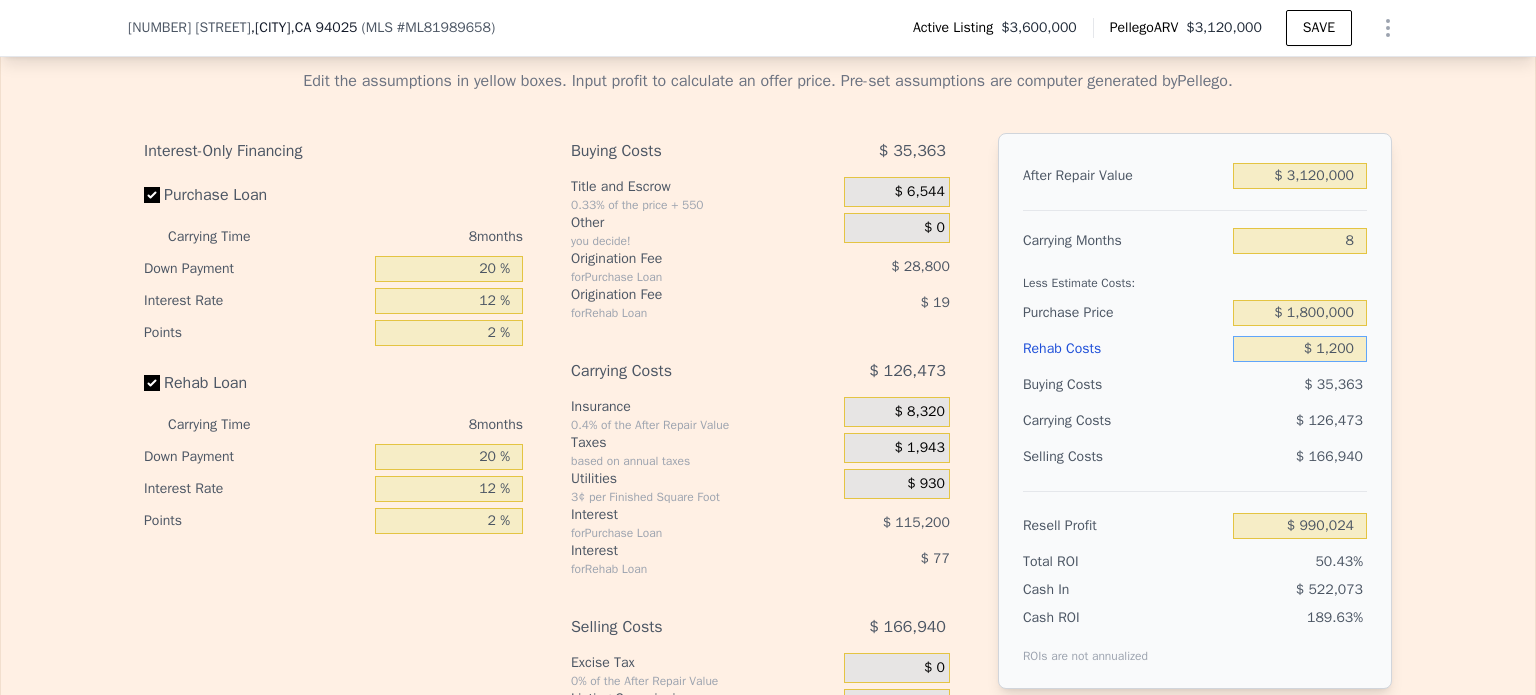 type on "$ 12,000" 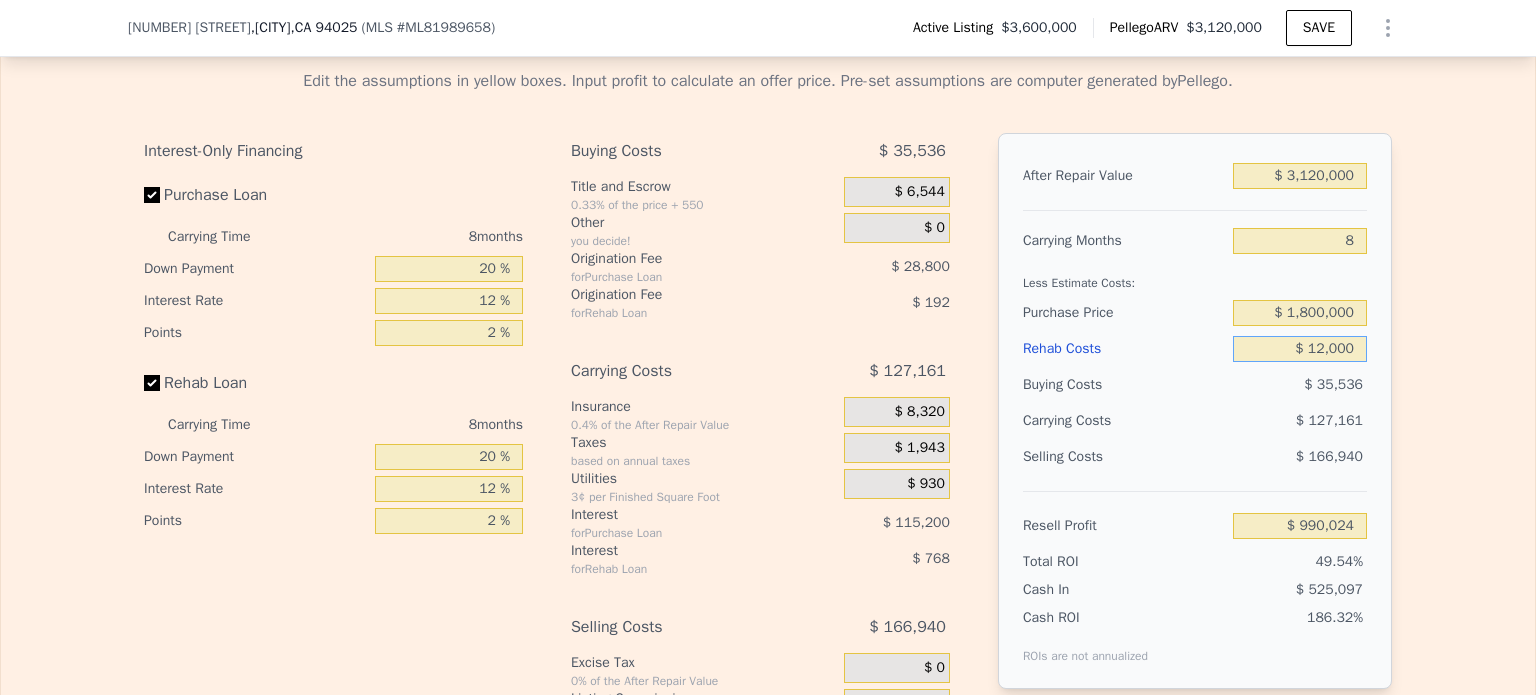type on "$ 978,363" 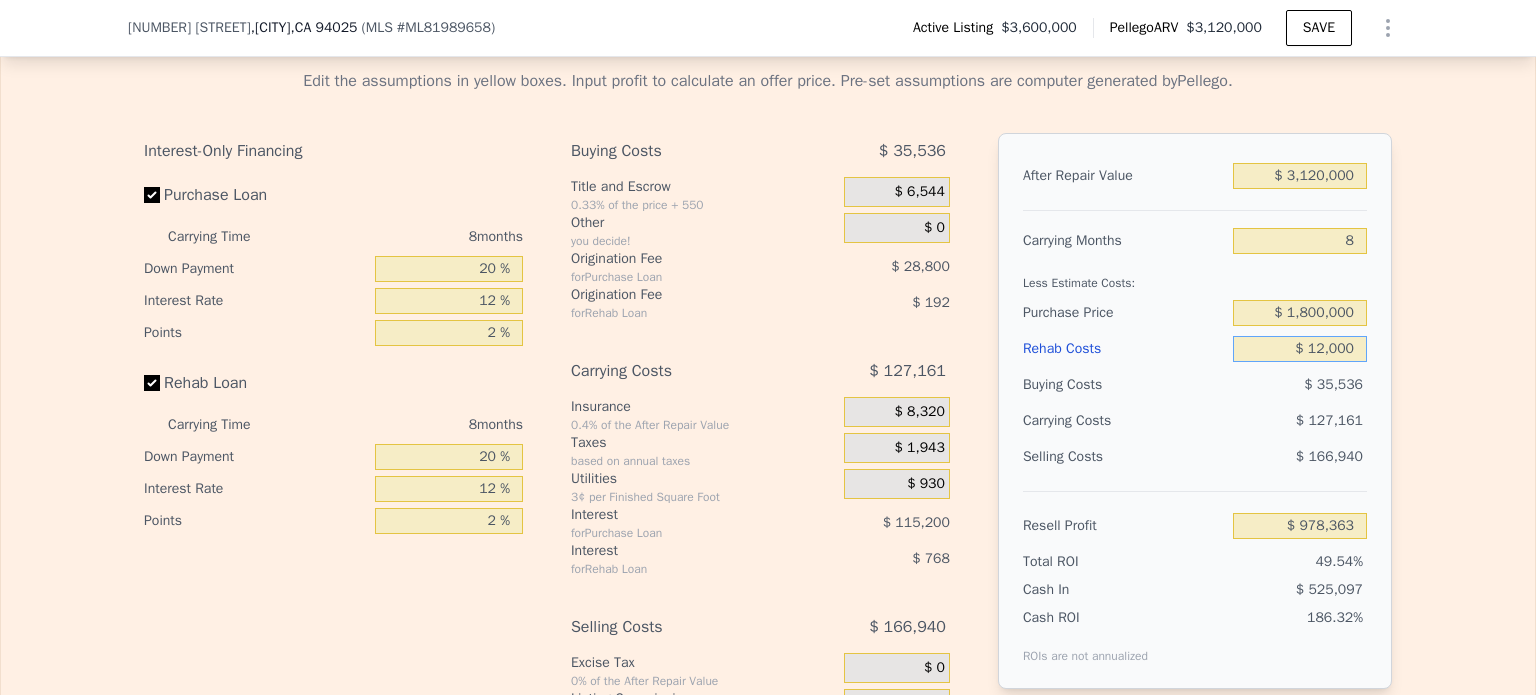 type on "$ 120,000" 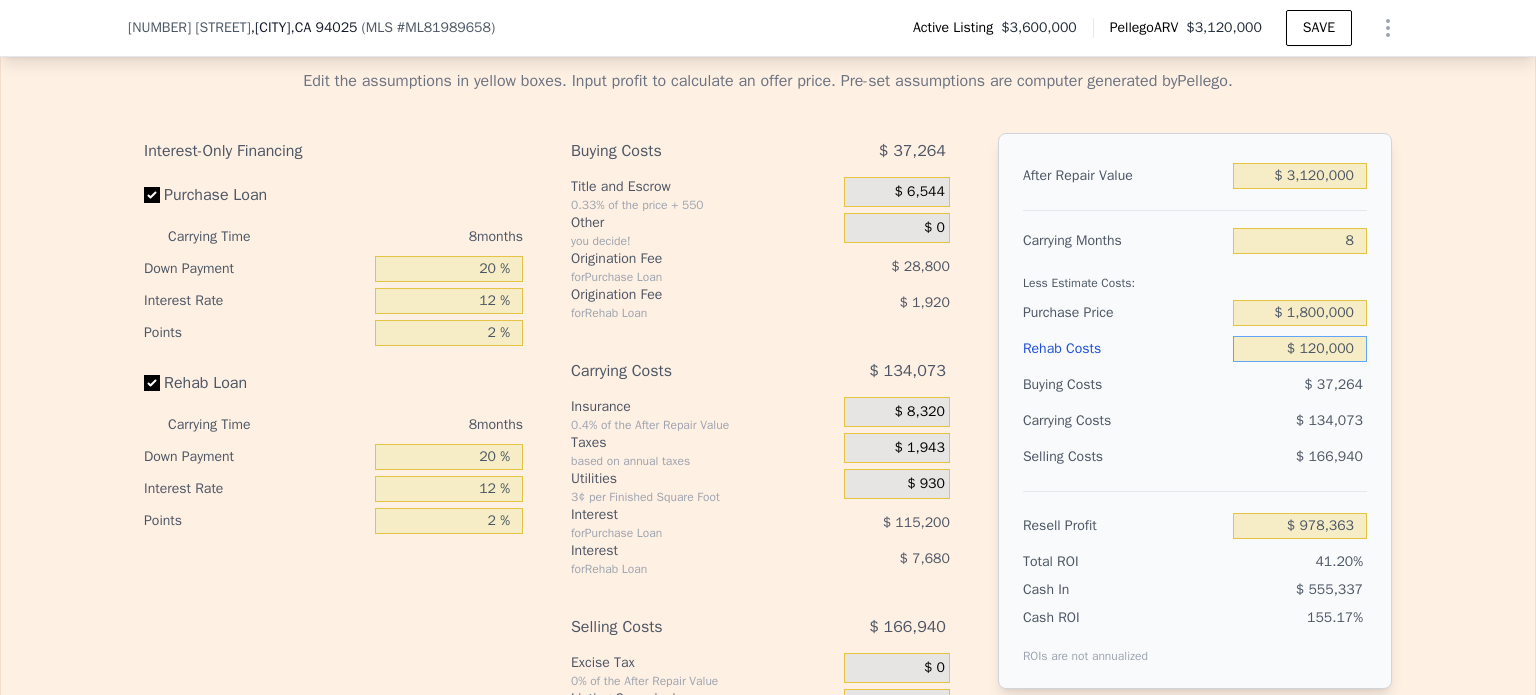 type on "$ 861,723" 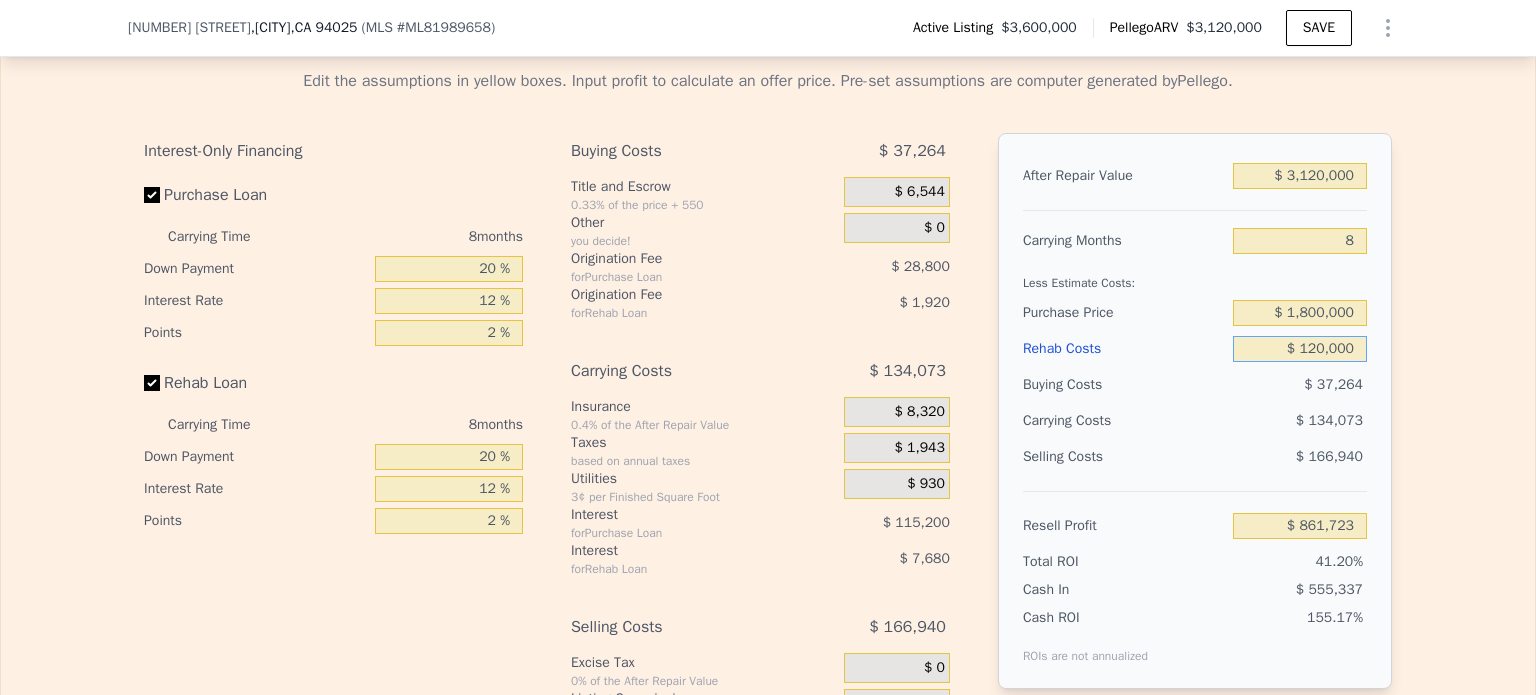 type on "$ 1,200,000" 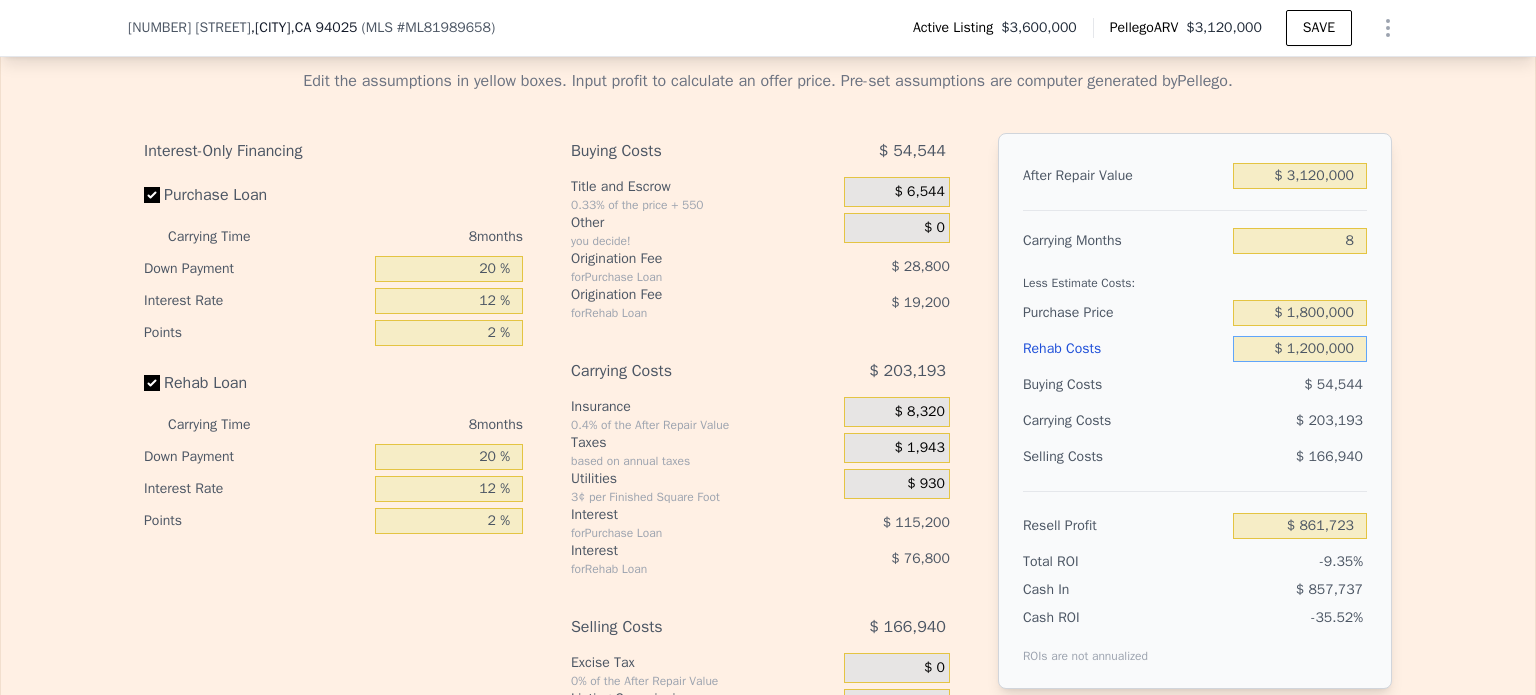 type on "-$ 304,677" 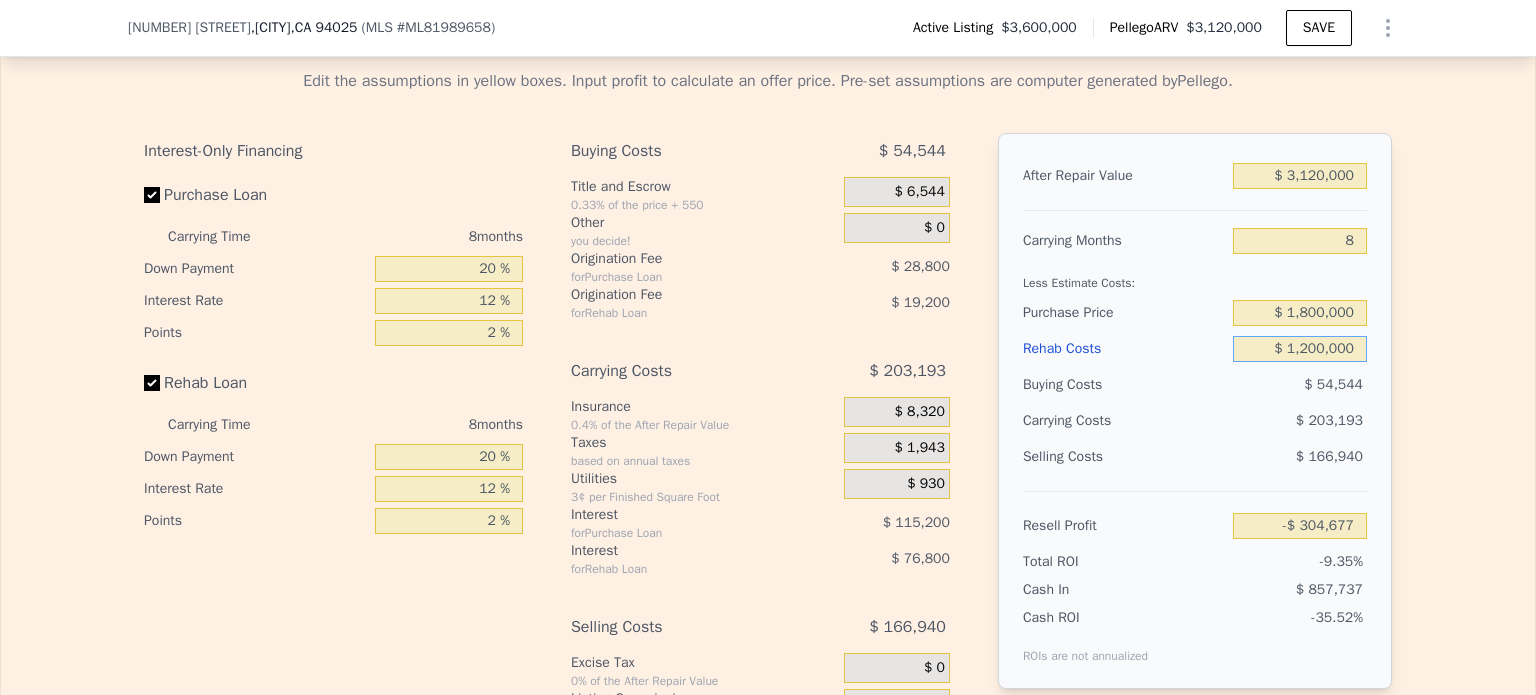 type on "$ 1,200,000" 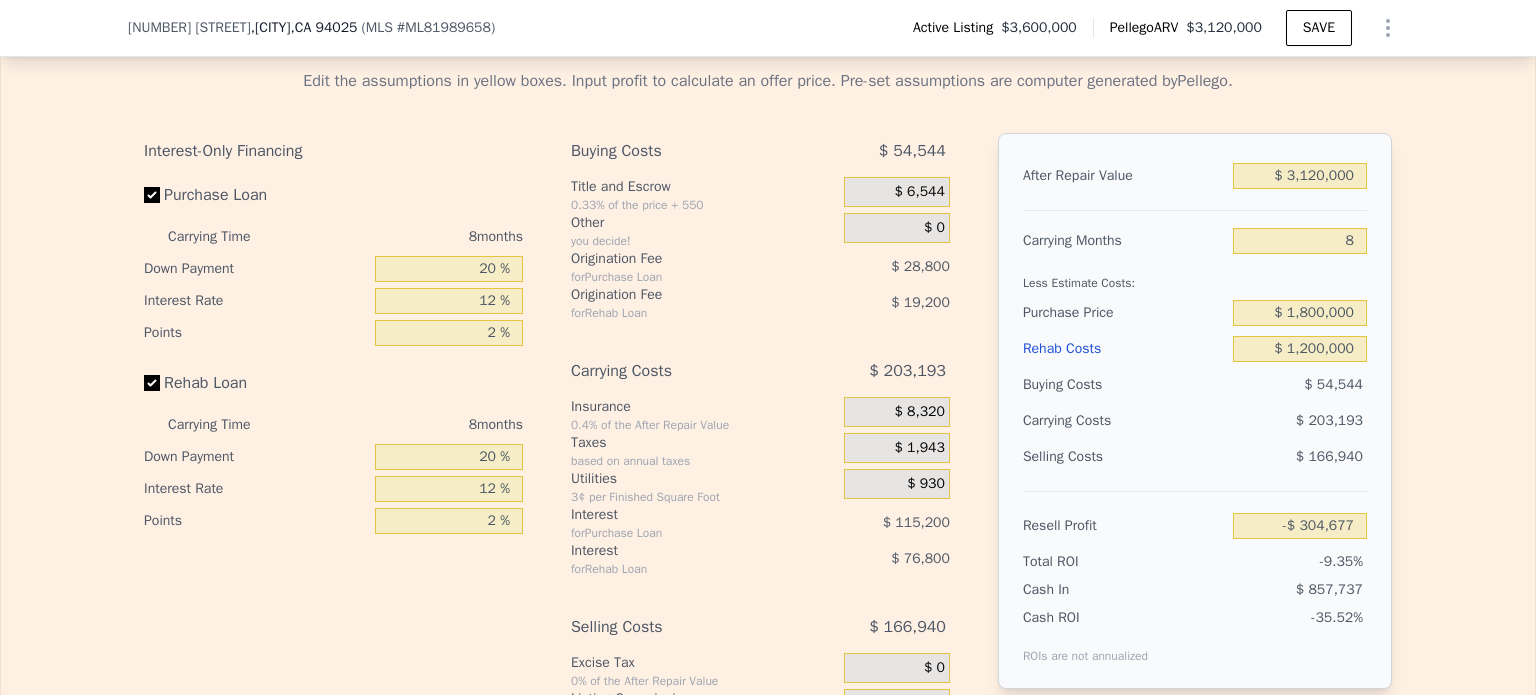 click on "Edit the assumptions in yellow boxes. Input profit to calculate an offer price. Pre-set assumptions are computer generated by Pellego. Interest-Only Financing Purchase Loan Carrying Time 8 months Down Payment 20 % Interest Rate 12 % Points 2 % Rehab Loan Carrying Time 8 months Down Payment 20 % Interest Rate 12 % Points 2 % Buying Costs $ 54,544 Title and Escrow 0.33% of the price + 550 $ 6,544 Other you decide! $ 0 Origination Fee for Purchase Loan $ 28,800 Origination Fee for Rehab Loan $ 19,200 Carrying Costs $ 203,193 Insurance 0.4% of the After Repair Value $ 8,320 Taxes based on annual taxes $ 1,943 Utilities 3¢ per Finished Square Foot $ 930 Interest for Purchase Loan $ 115,200 Interest for Rehab Loan $ 76,800 Selling Costs $ 166,940 Excise Tax 0% of the After Repair Value $ 0 Listing Commission 2.5% of the After Repair Value $ 78,000 Selling Commission 2.5% of the After Repair Value $ 78,000 Title and Escrow 0.33% of the After Repair Value $ 10,940 After Repair Value $ 3,120,000 8 $ 1,800,000" at bounding box center [768, 425] 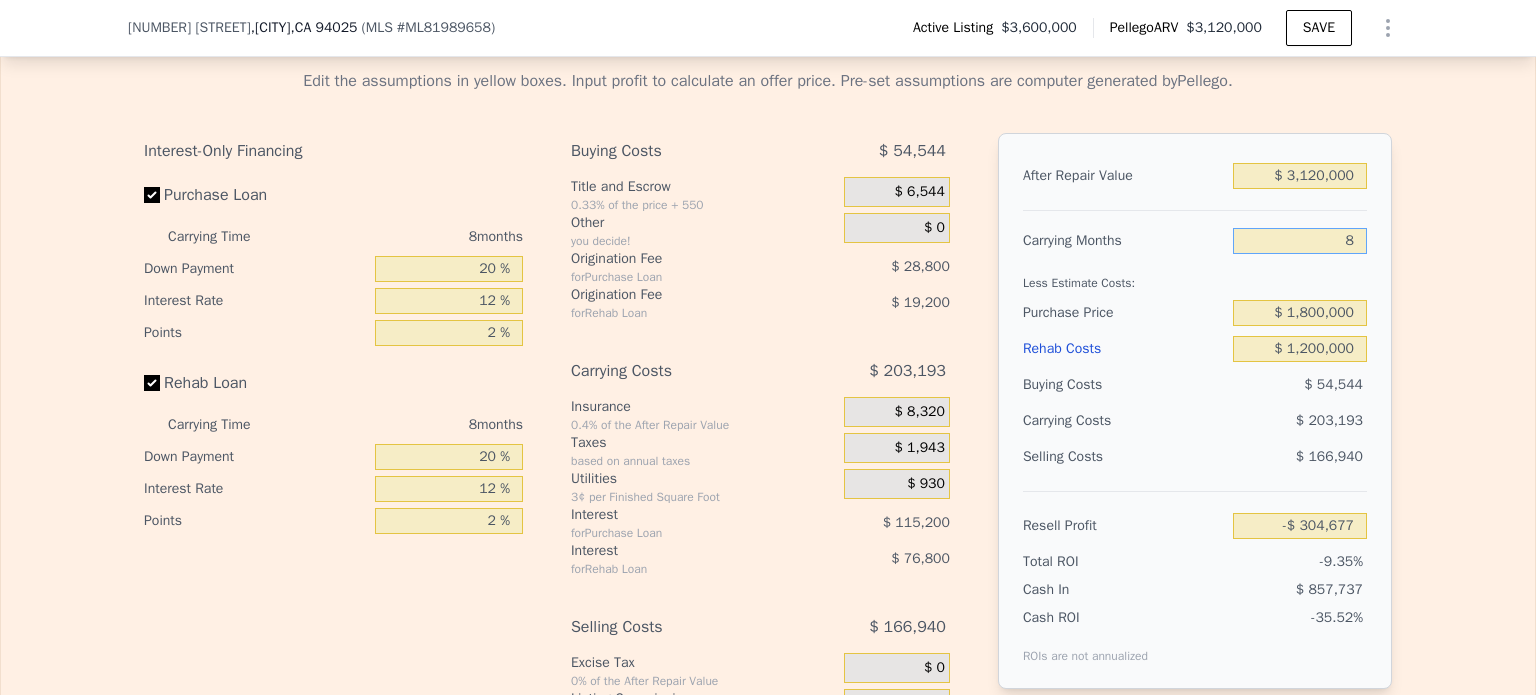 click on "8" at bounding box center [1300, 241] 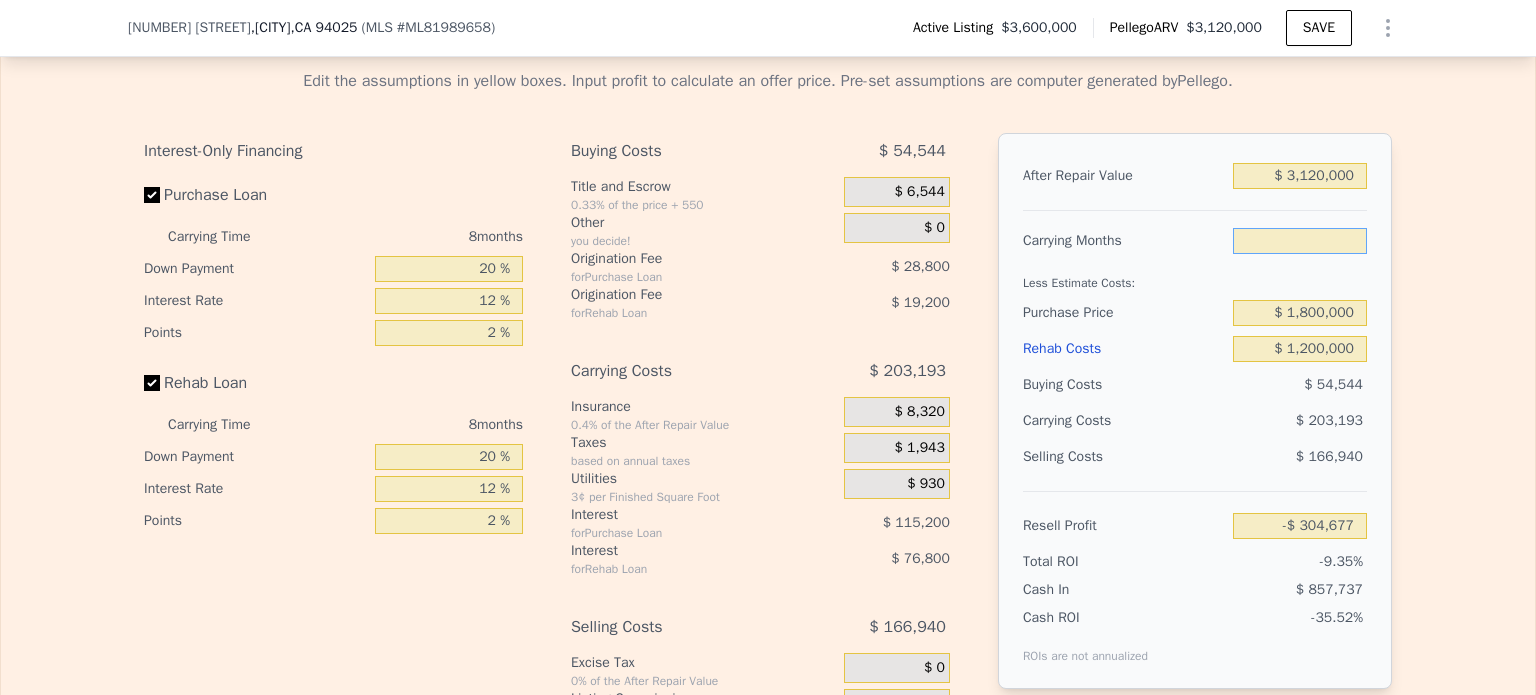 type on "2" 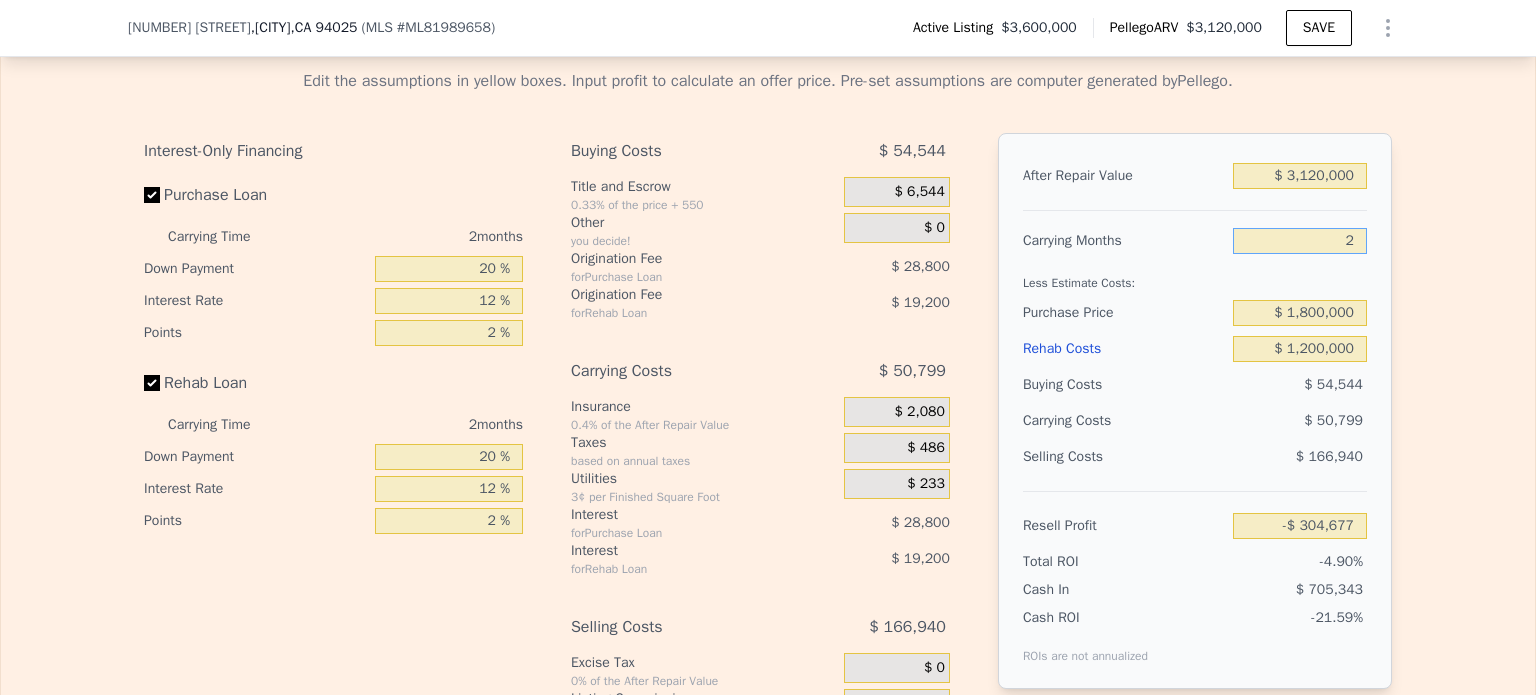 type on "-$ 152,283" 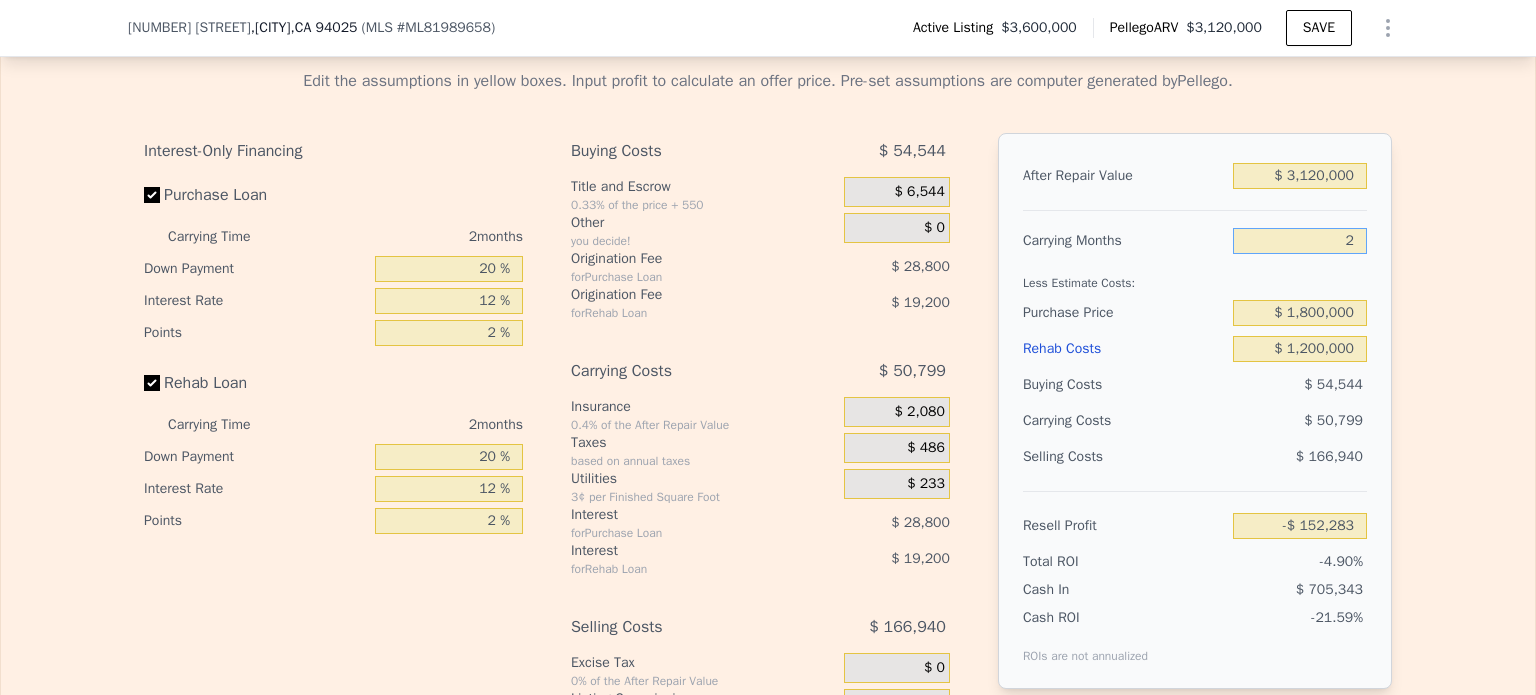 type on "20" 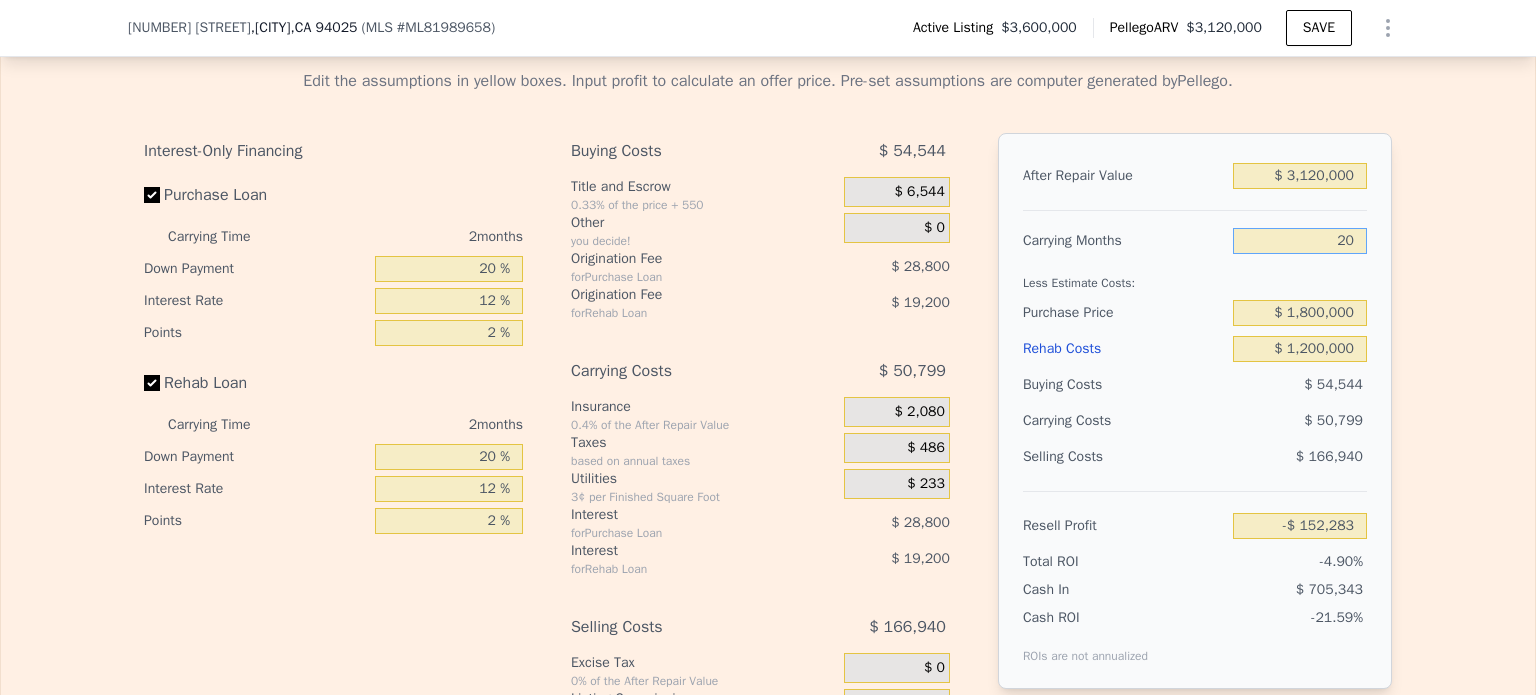 type on "-$ 609,467" 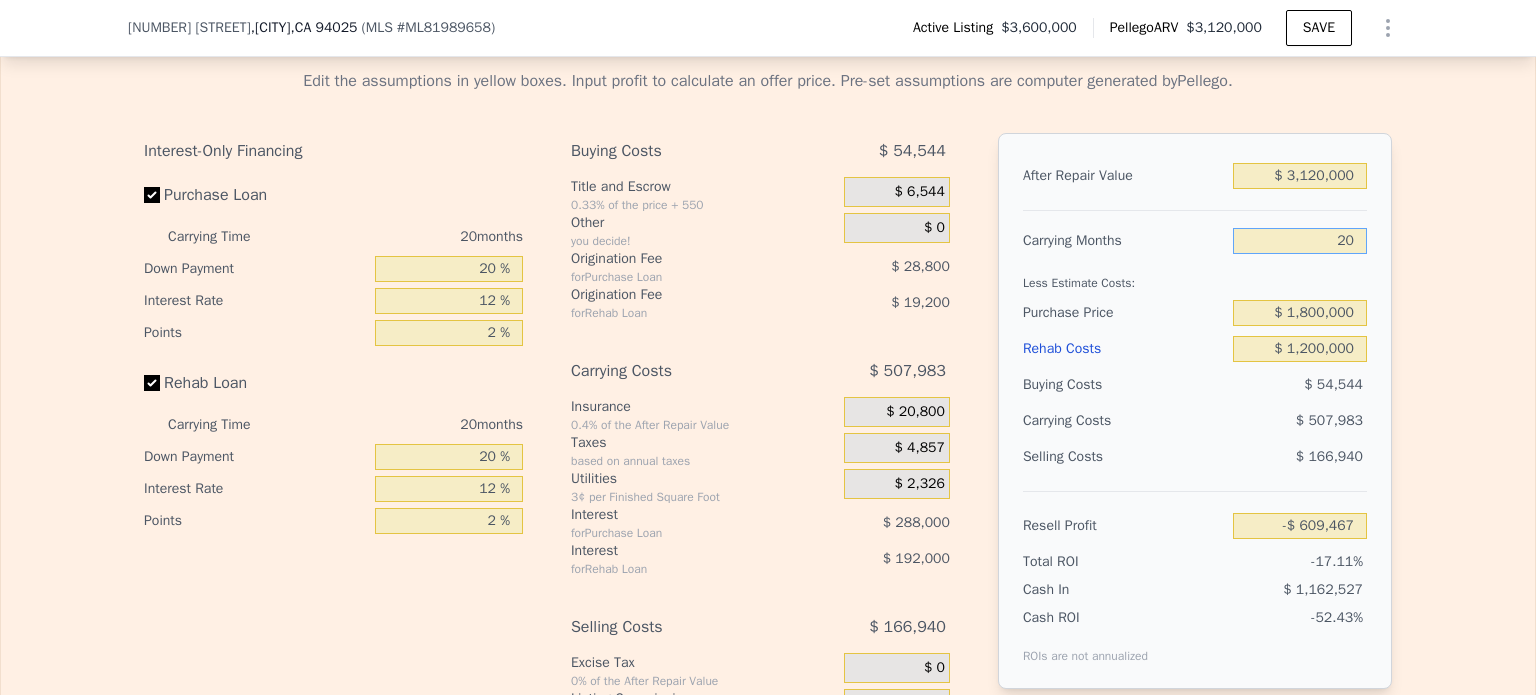 type on "20" 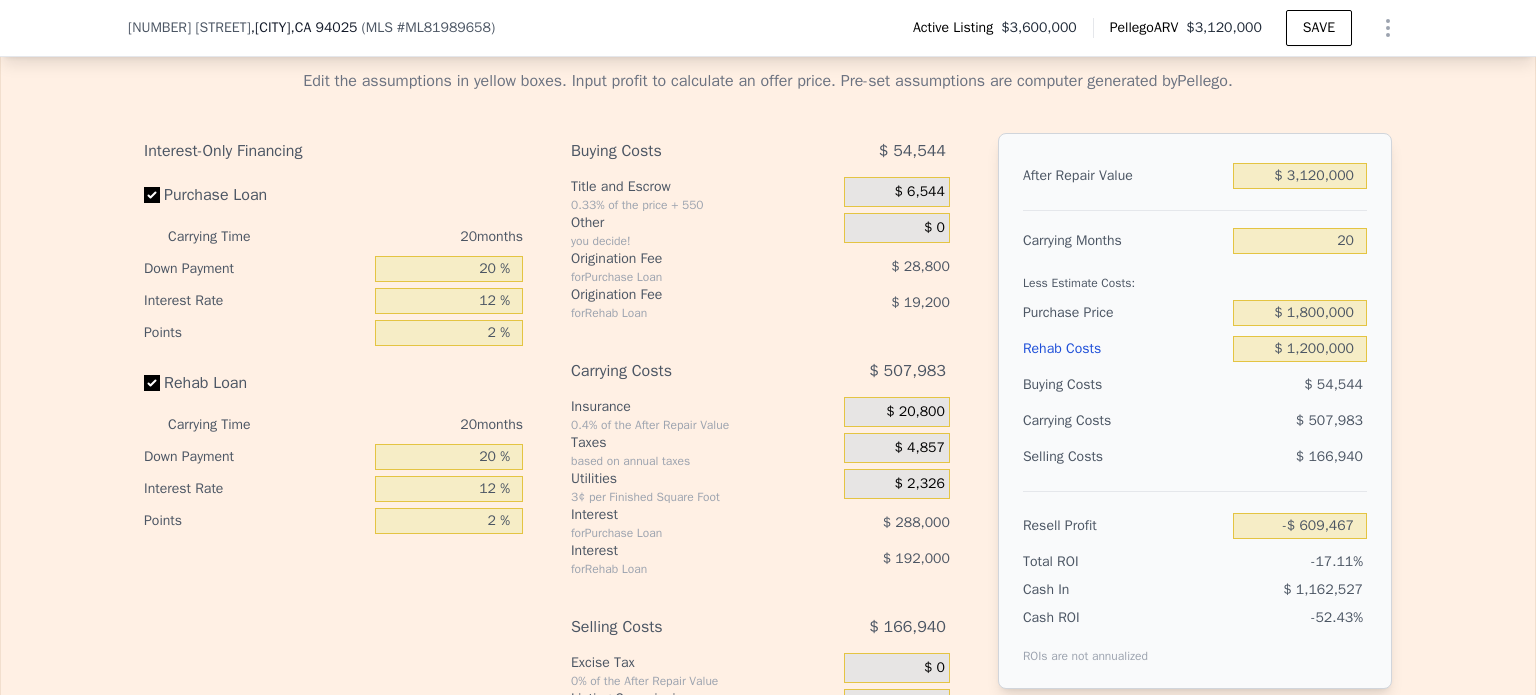 click on "Edit the assumptions in yellow boxes. Input profit to calculate an offer price. Pre-set assumptions are computer generated by Pellego. Interest-Only Financing Purchase Loan Carrying Time 20 months Down Payment 20 % Interest Rate 12 % Points 2 % Rehab Loan Carrying Time 20 months Down Payment 20 % Interest Rate 12 % Points 2 % Buying Costs $ 54,544 Title and Escrow 0.33% of the price + 550 $ 6,544 Other you decide! $ 0 Origination Fee for Purchase Loan $ 28,800 Origination Fee for Rehab Loan $ 19,200 Carrying Costs $ 507,983 Insurance 0.4% of the After Repair Value $ 20,800 Taxes based on annual taxes $ 4,857 Utilities 3¢ per Finished Square Foot $ 2,326 Interest for Purchase Loan $ 288,000 Interest for Rehab Loan $ 192,000 Selling Costs $ 166,940 Excise Tax 0% of the After Repair Value $ 0 Listing Commission 2.5% of the After Repair Value $ 78,000 Selling Commission 2.5% of the After Repair Value $ 78,000 Title and Escrow 0.33% of the After Repair Value $ 10,940 After Repair Value $ 3,120,000 20" at bounding box center (768, 425) 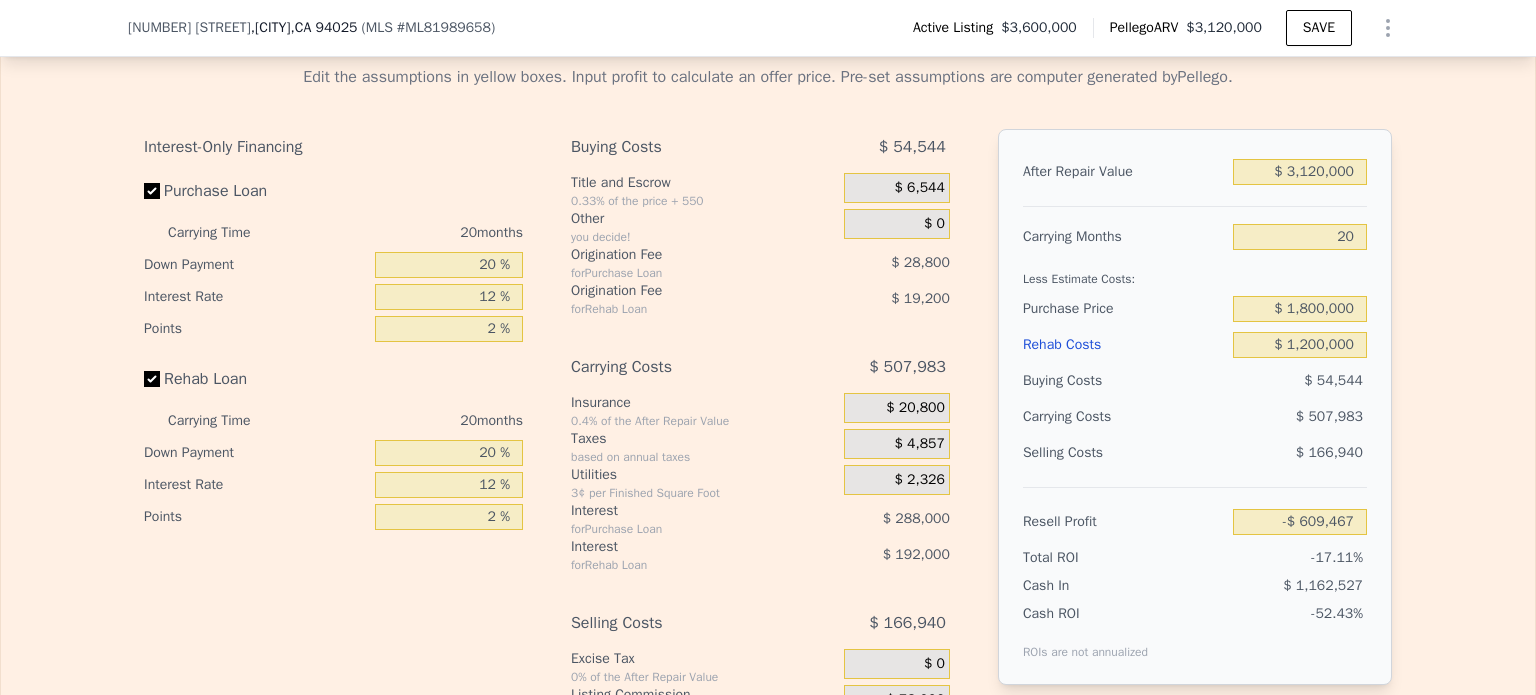 scroll, scrollTop: 2892, scrollLeft: 0, axis: vertical 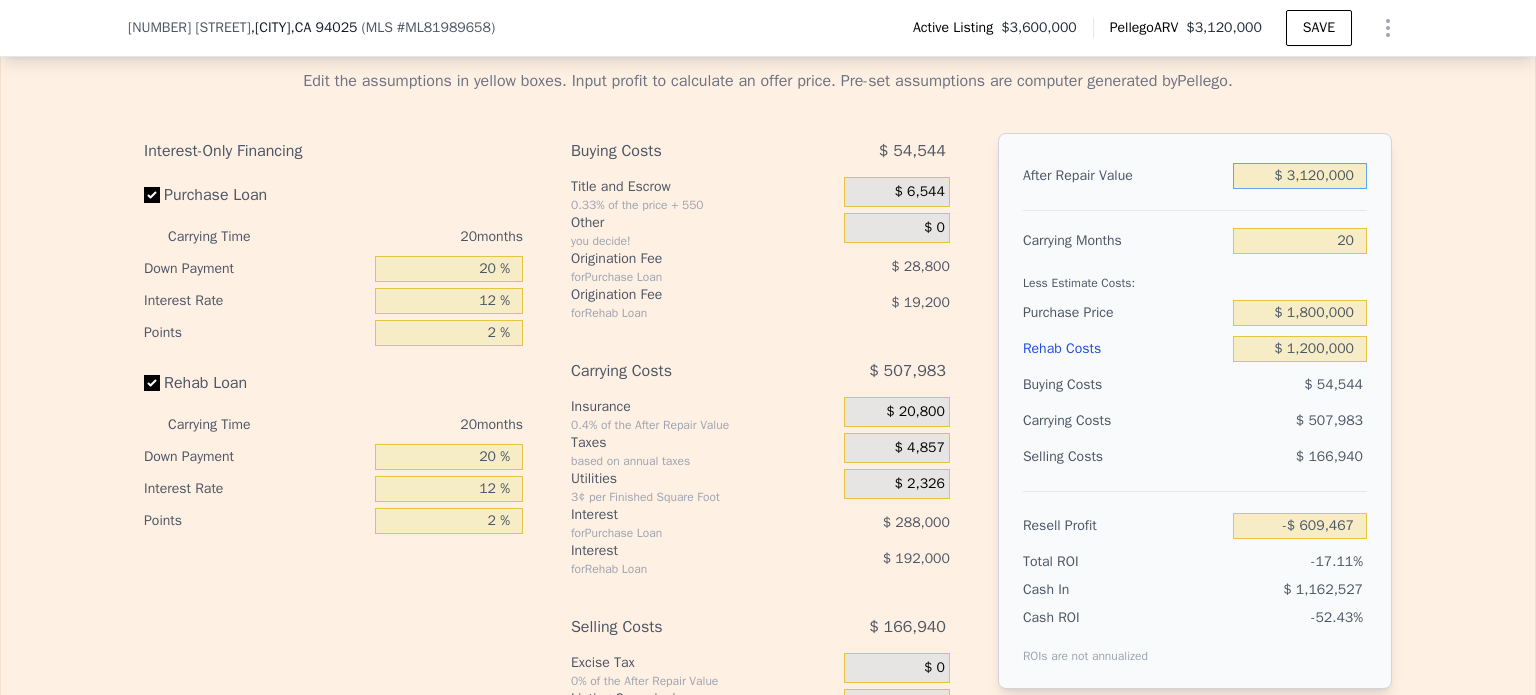 click on "$ 3,120,000" at bounding box center (1300, 176) 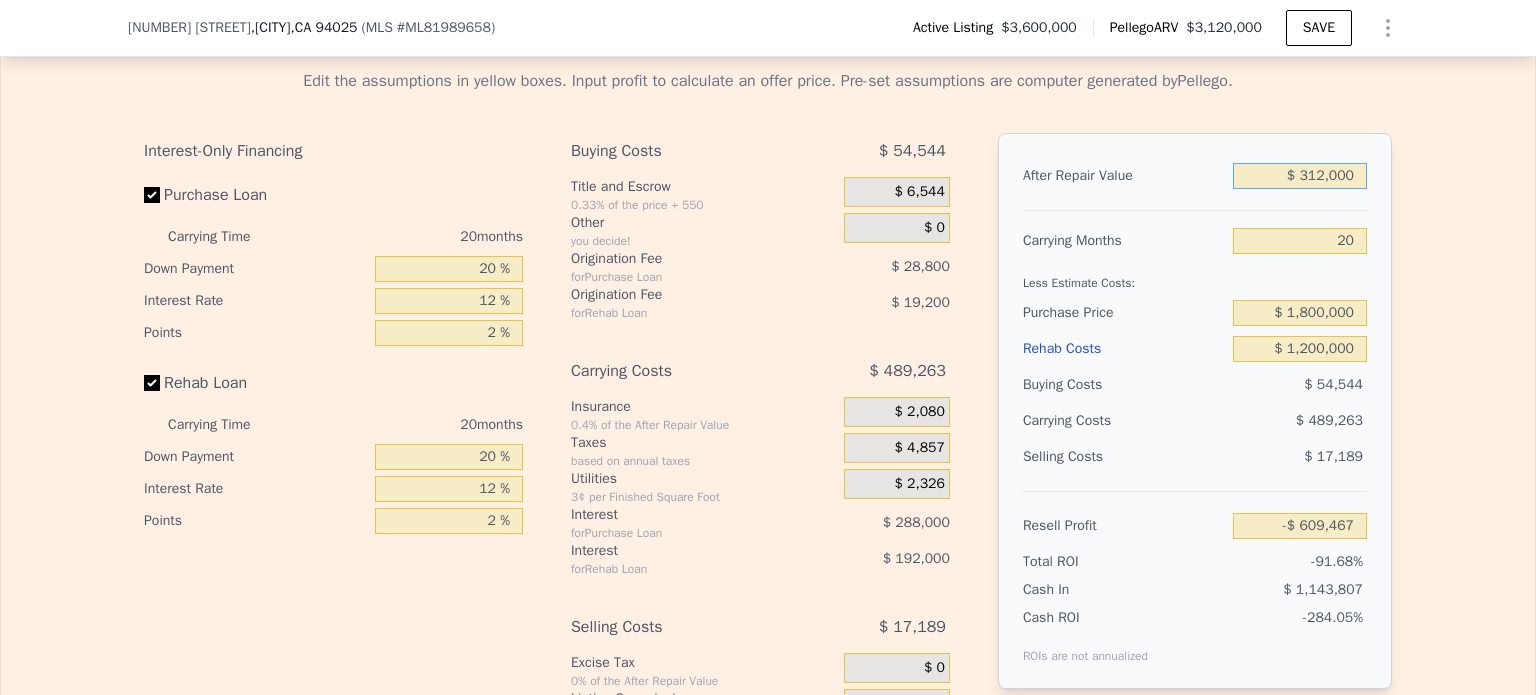 type on "-$ 3,248,996" 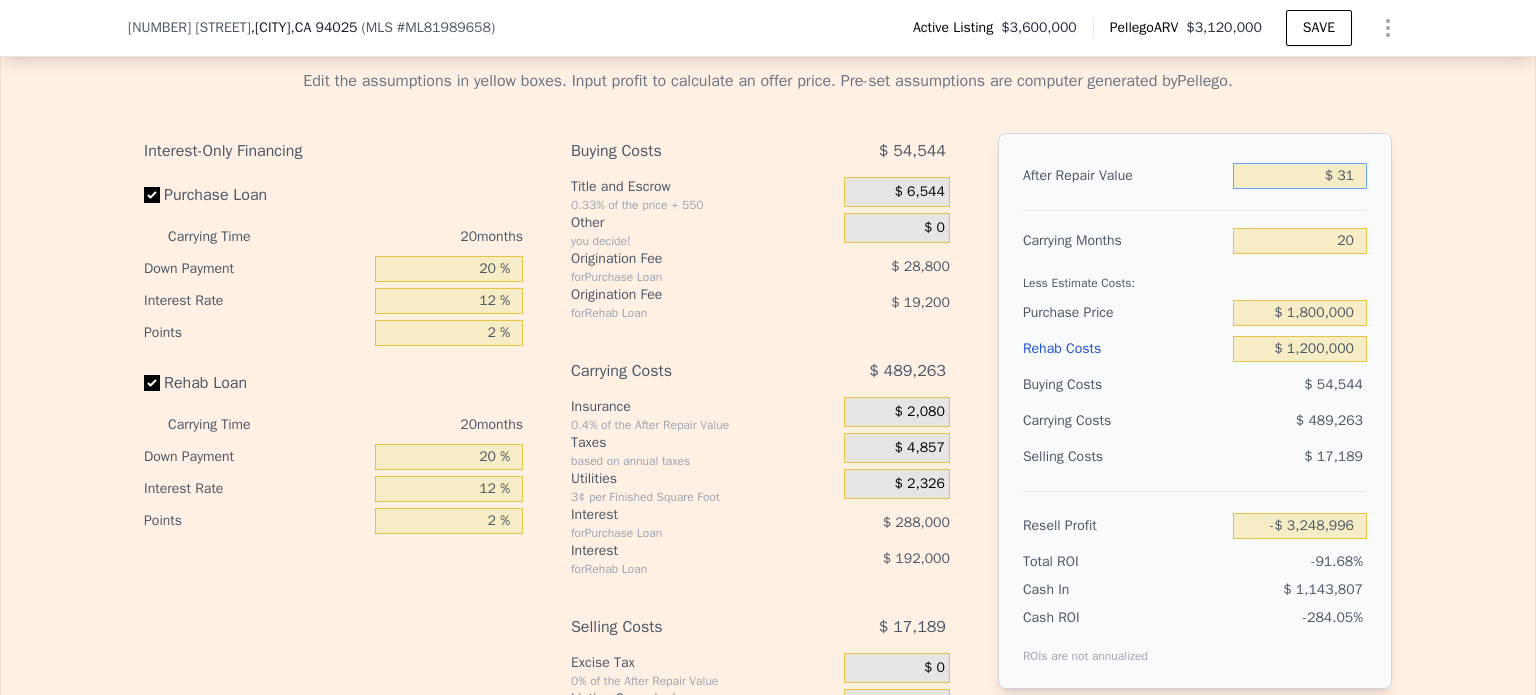 type on "$ 3" 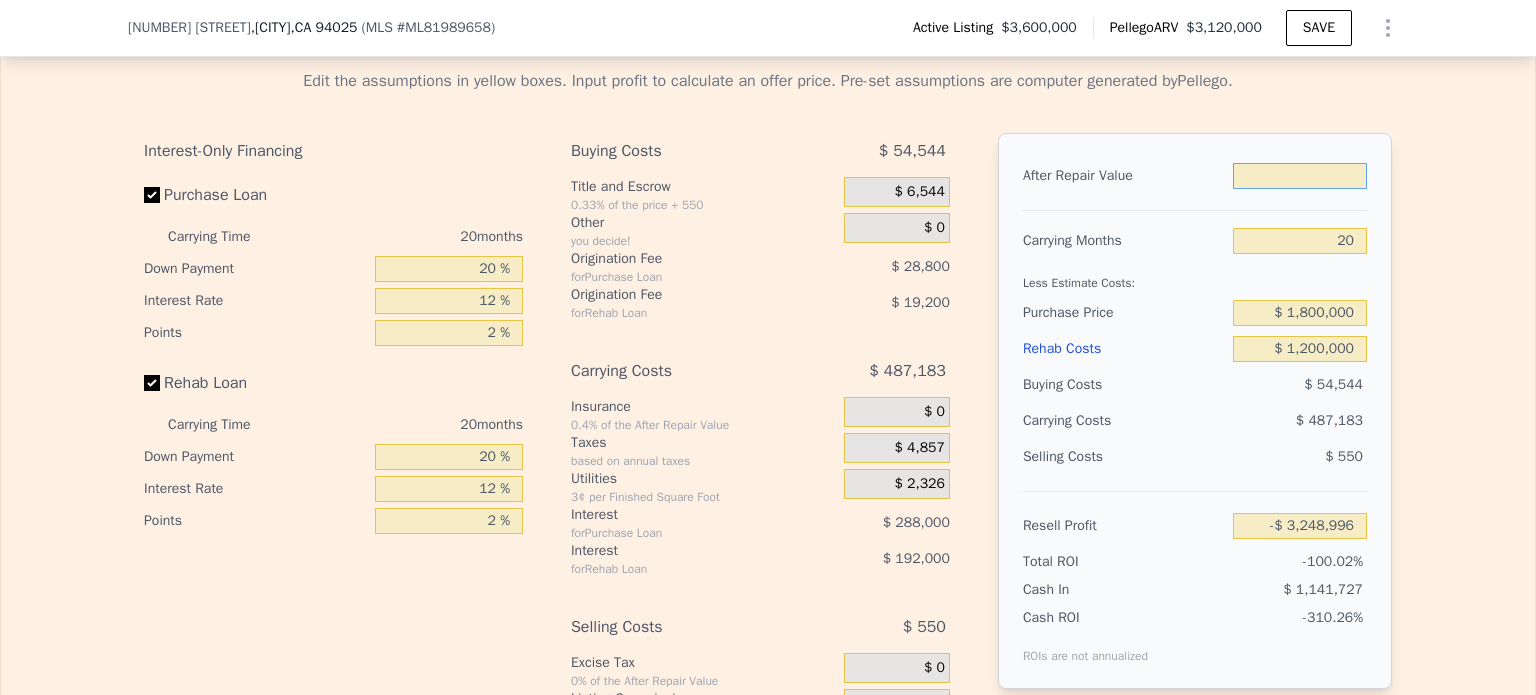 type on "$ 3" 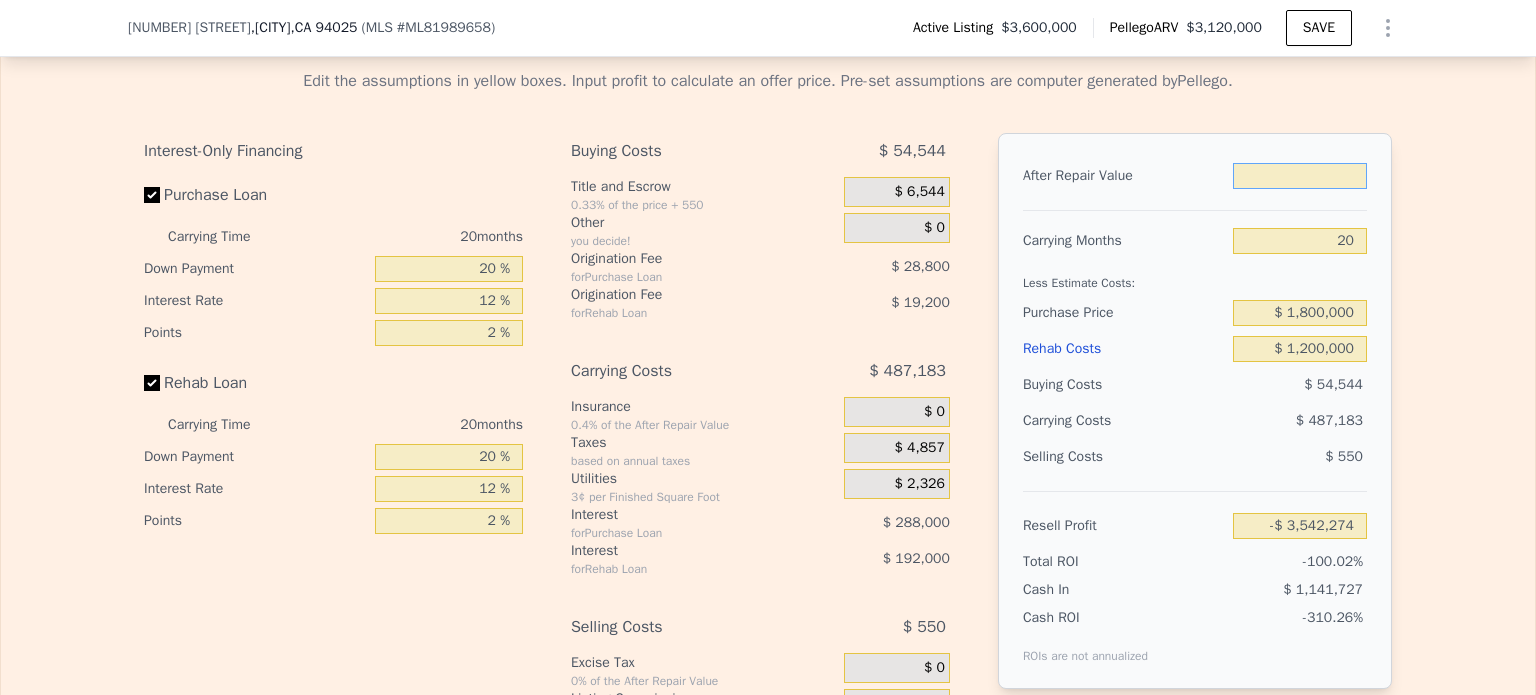 type on "$ 4" 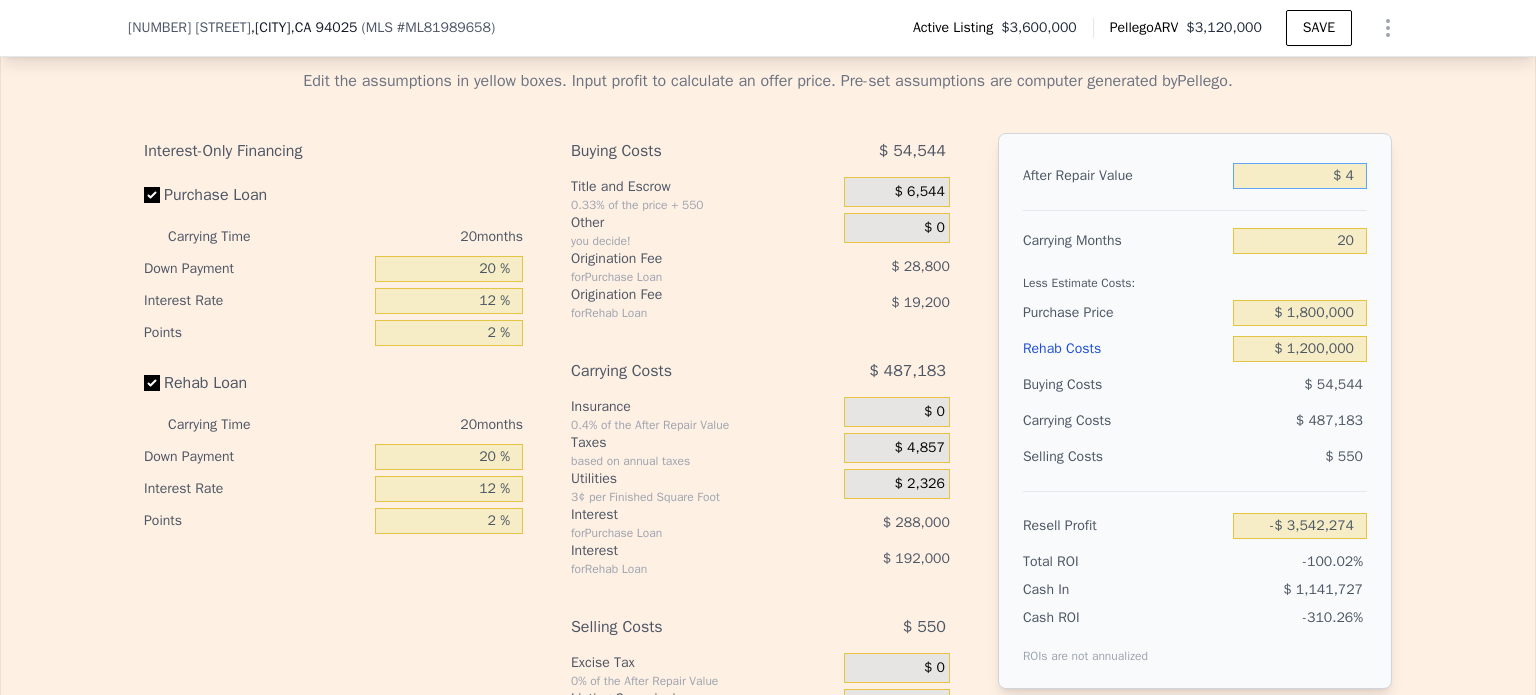 type on "-$ 3,542,273" 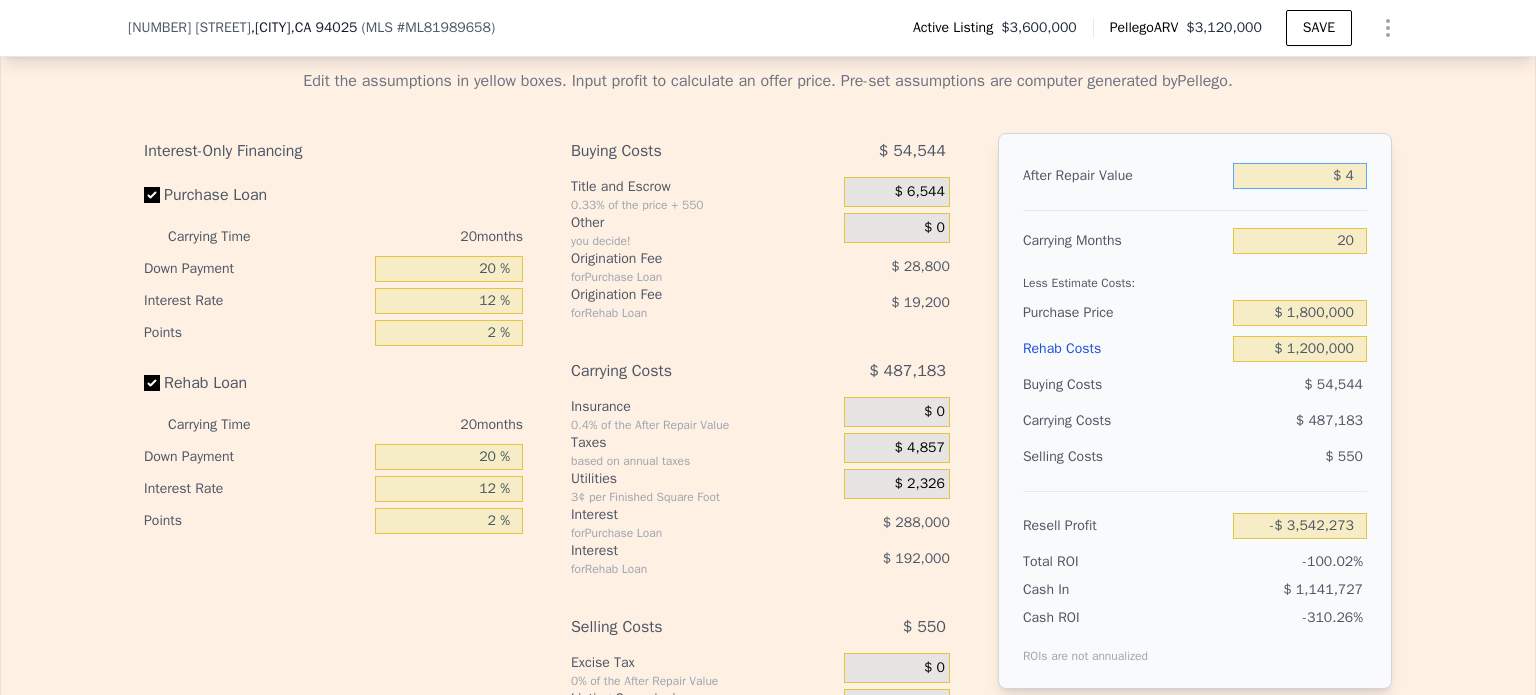 type on "$ 42" 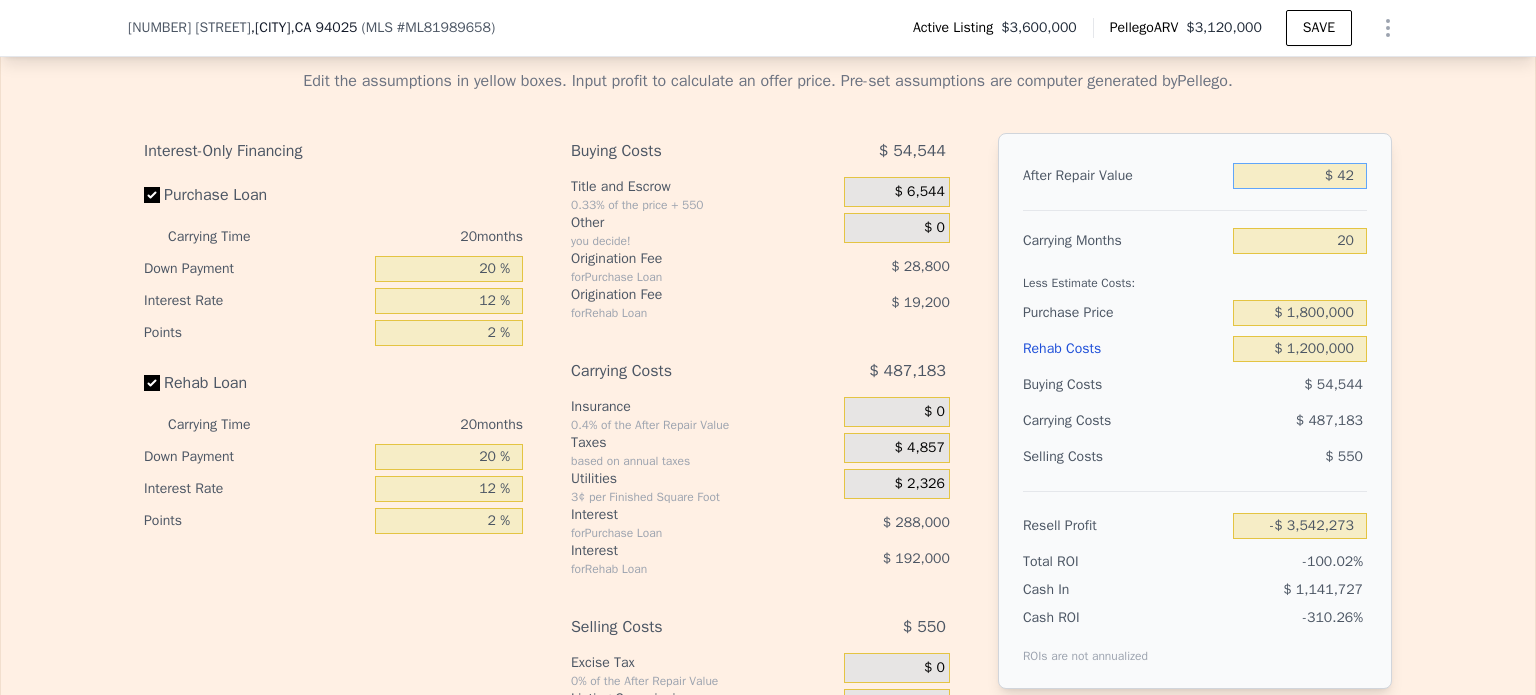 type on "-$ 3,542,237" 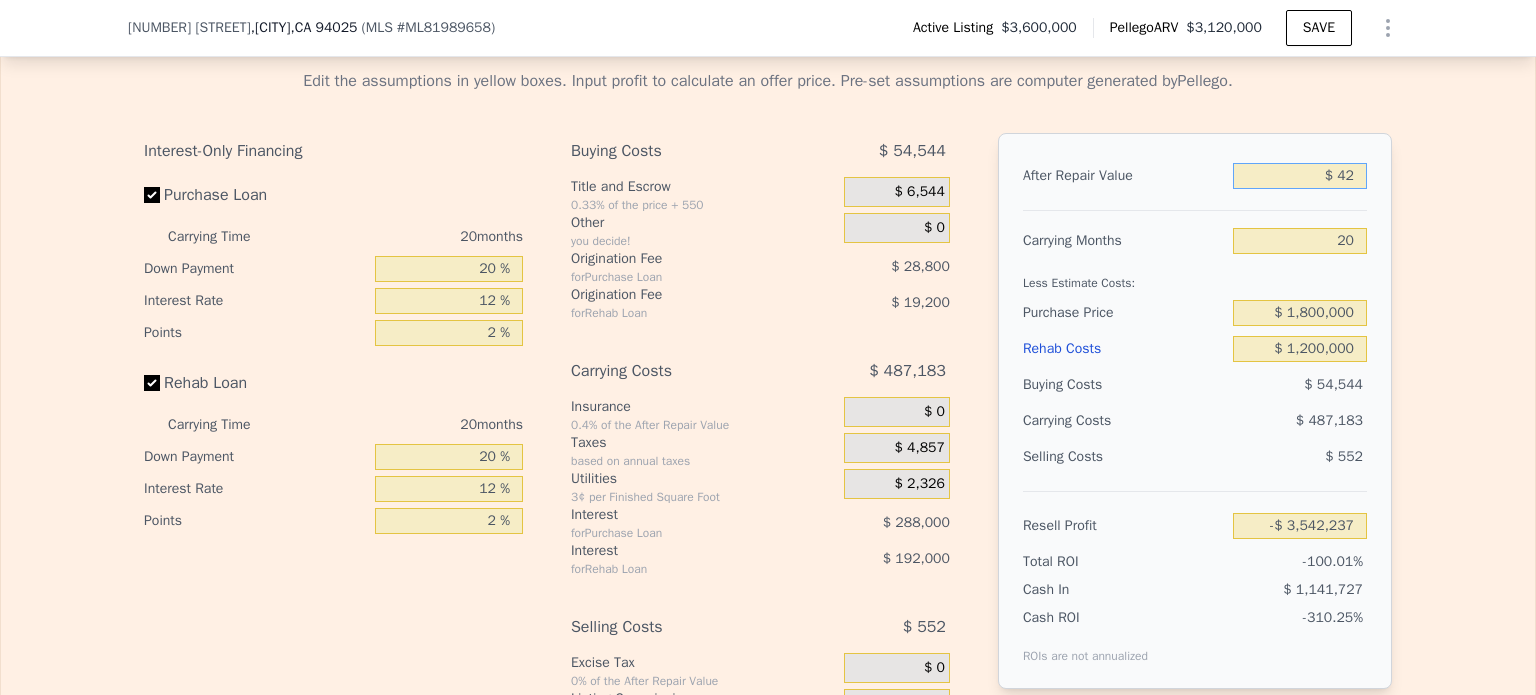 type on "$ 420" 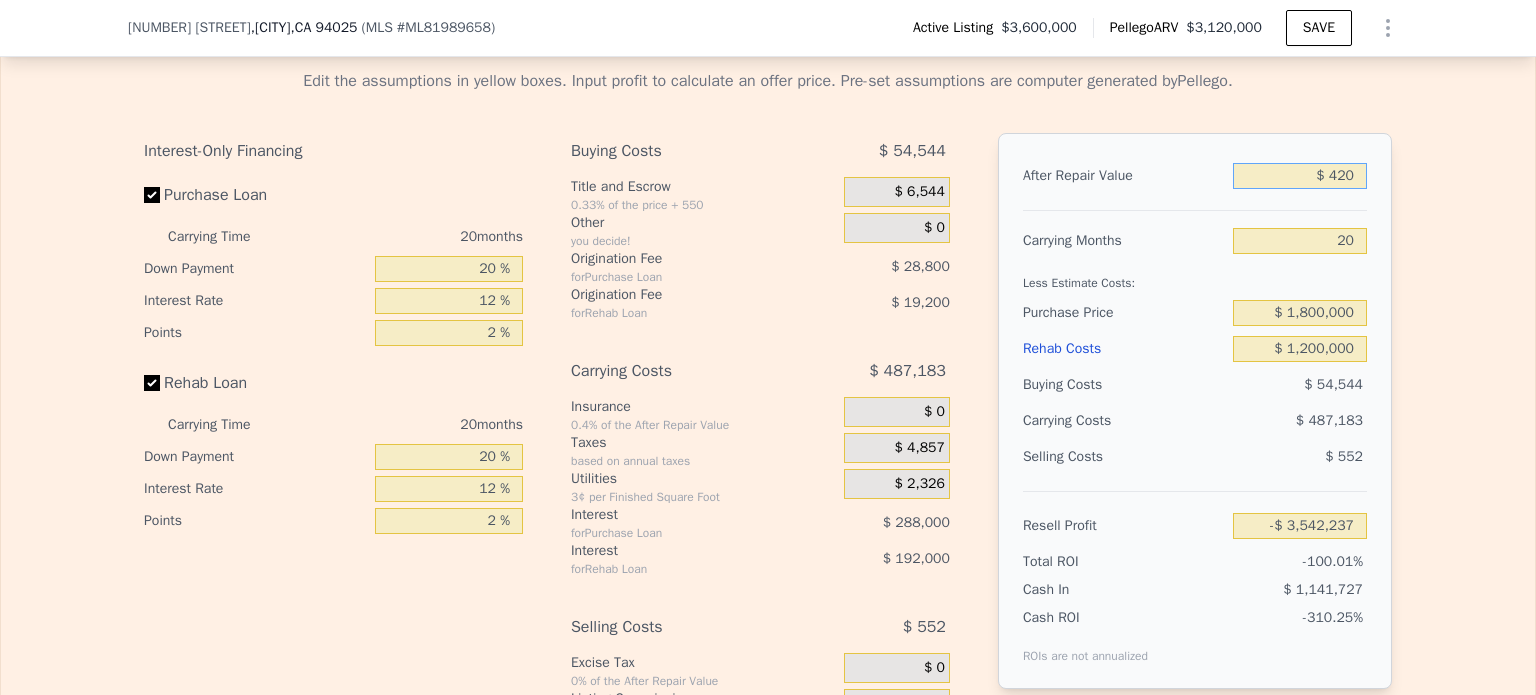 type on "-$ 3,541,883" 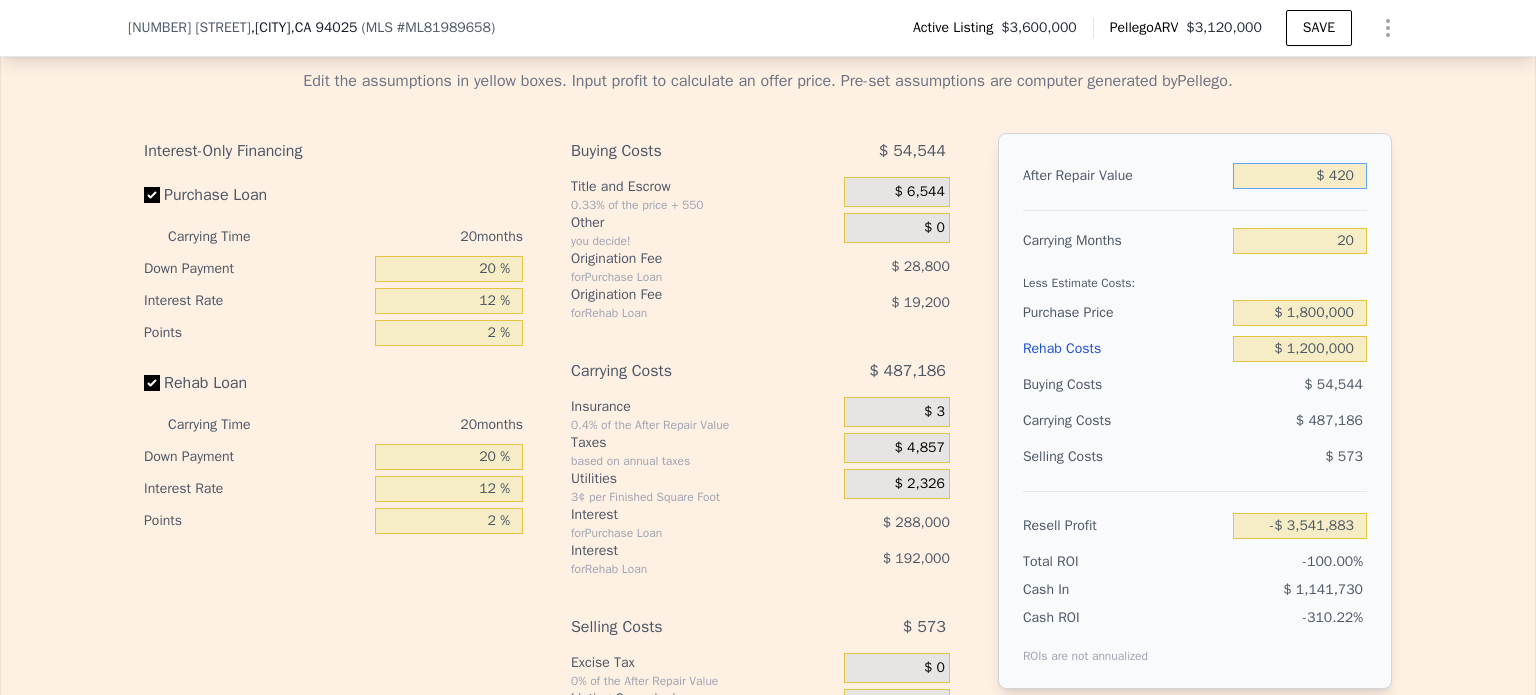 type on "$ 4,200" 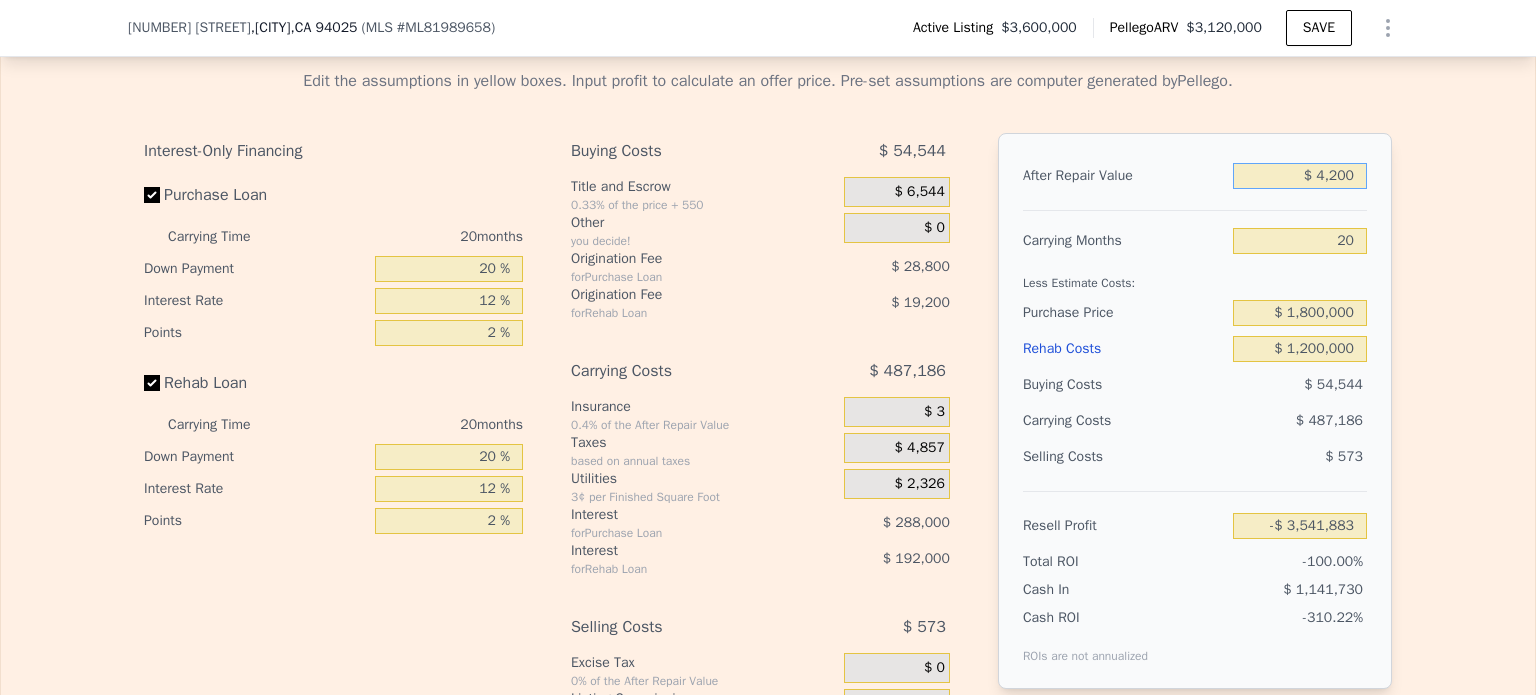 type on "-$ 3,538,329" 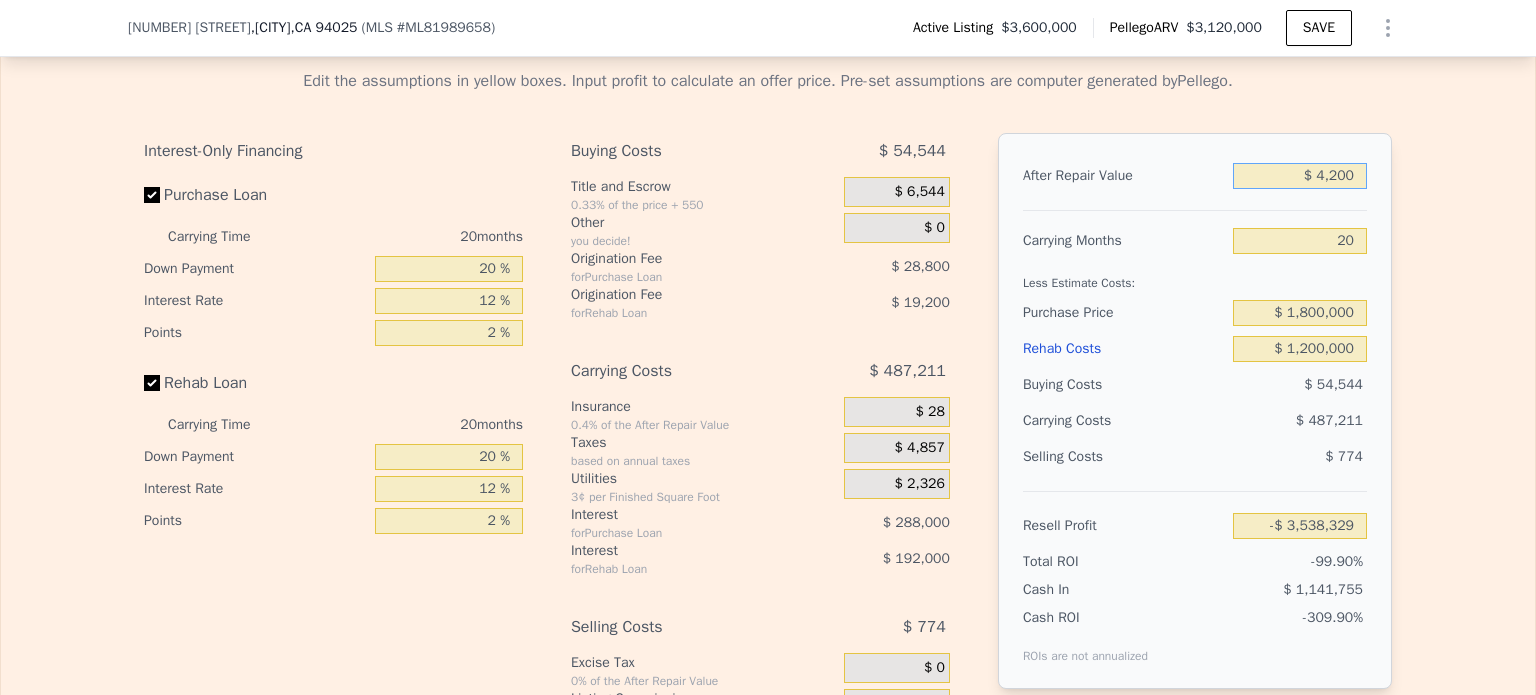 type on "$ 42,000" 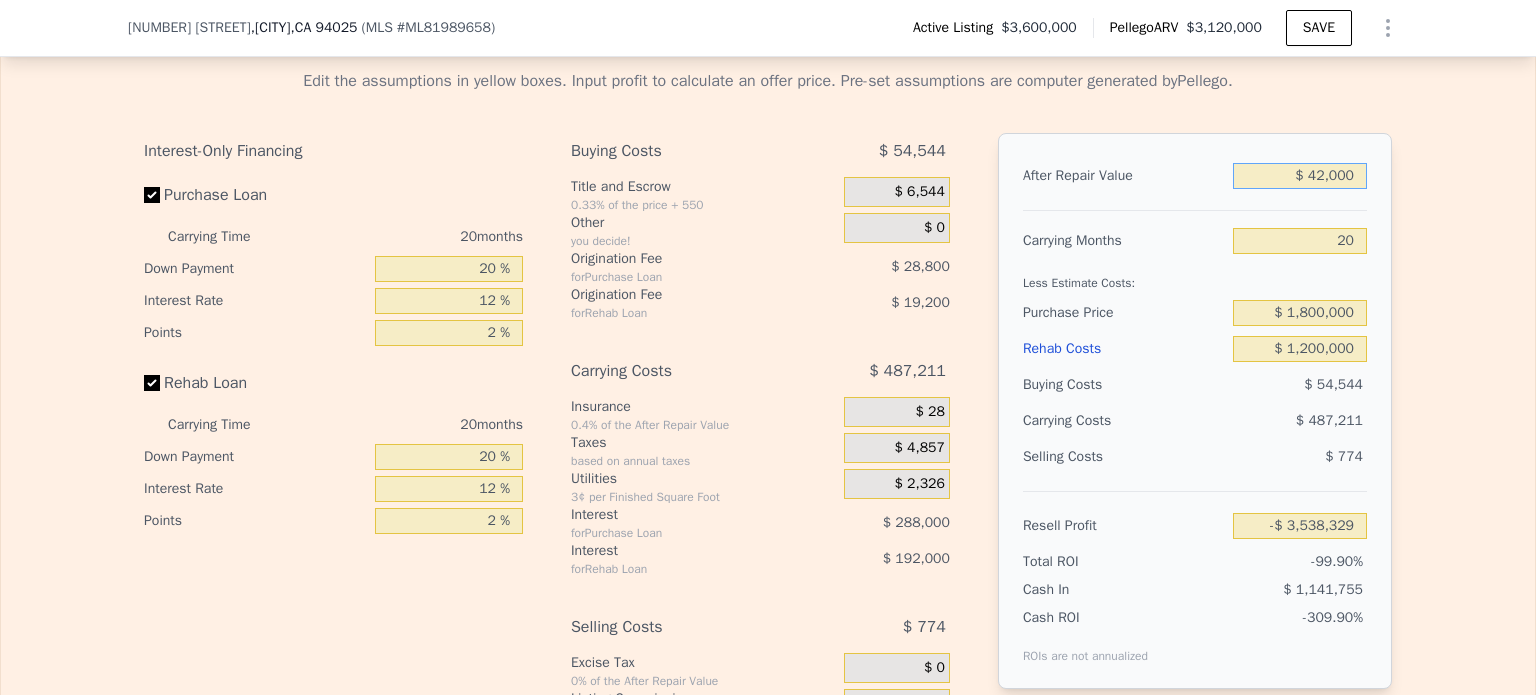 type on "-$ 3,502,797" 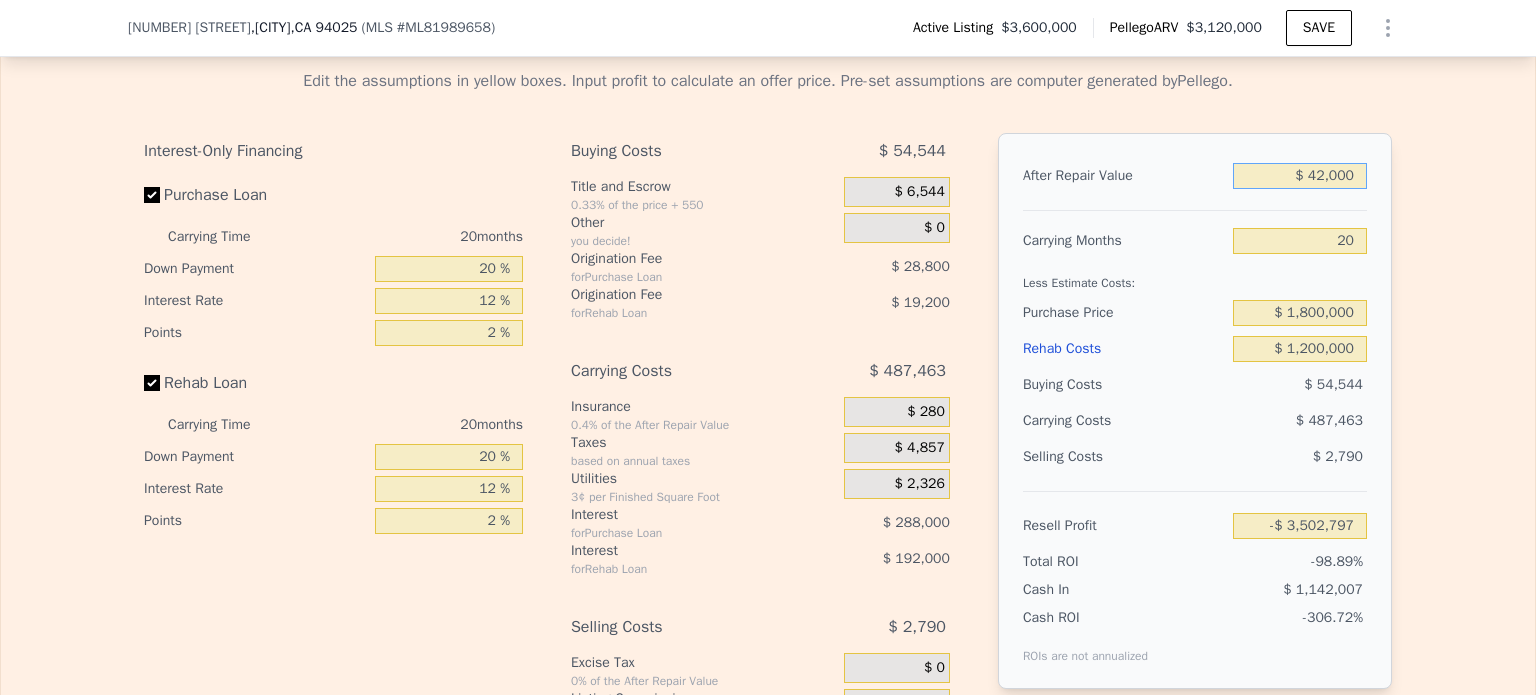 type on "$ 420,000" 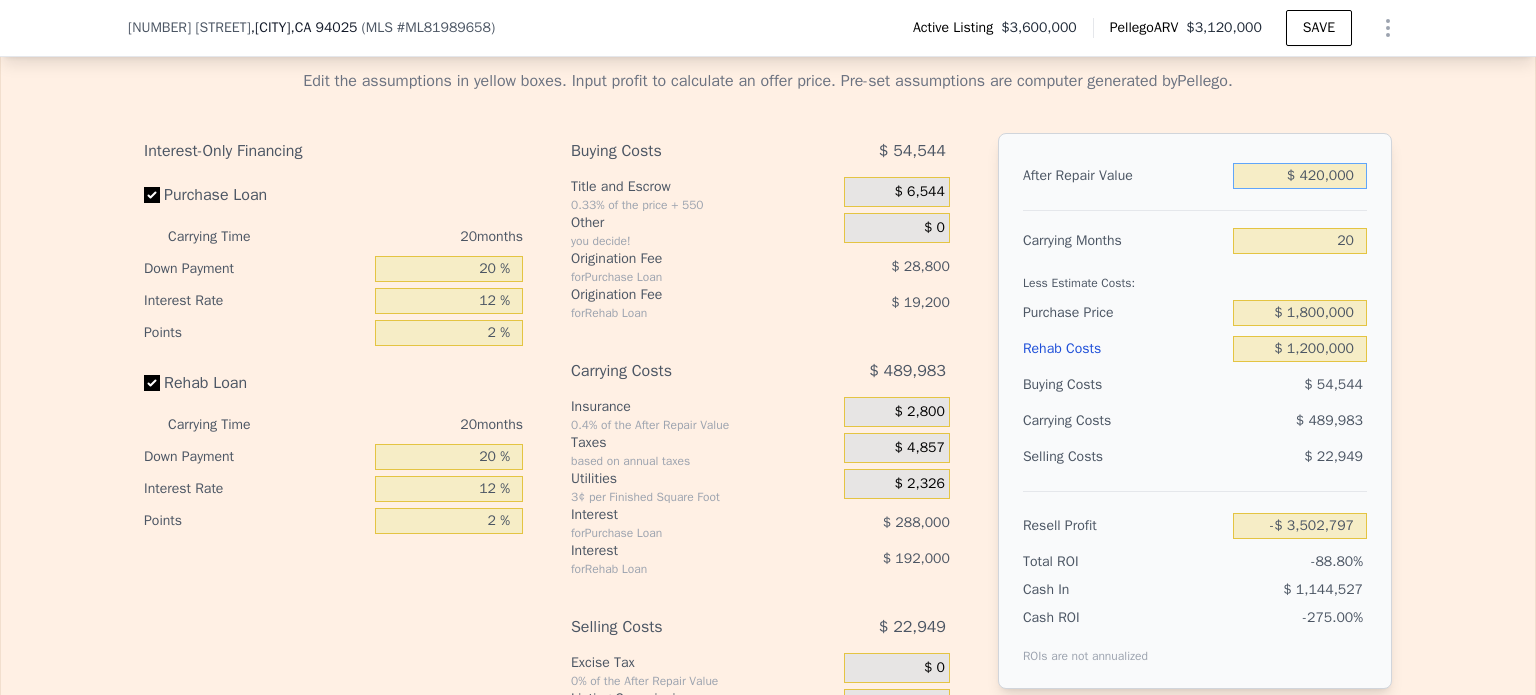 type on "-$ 3,147,476" 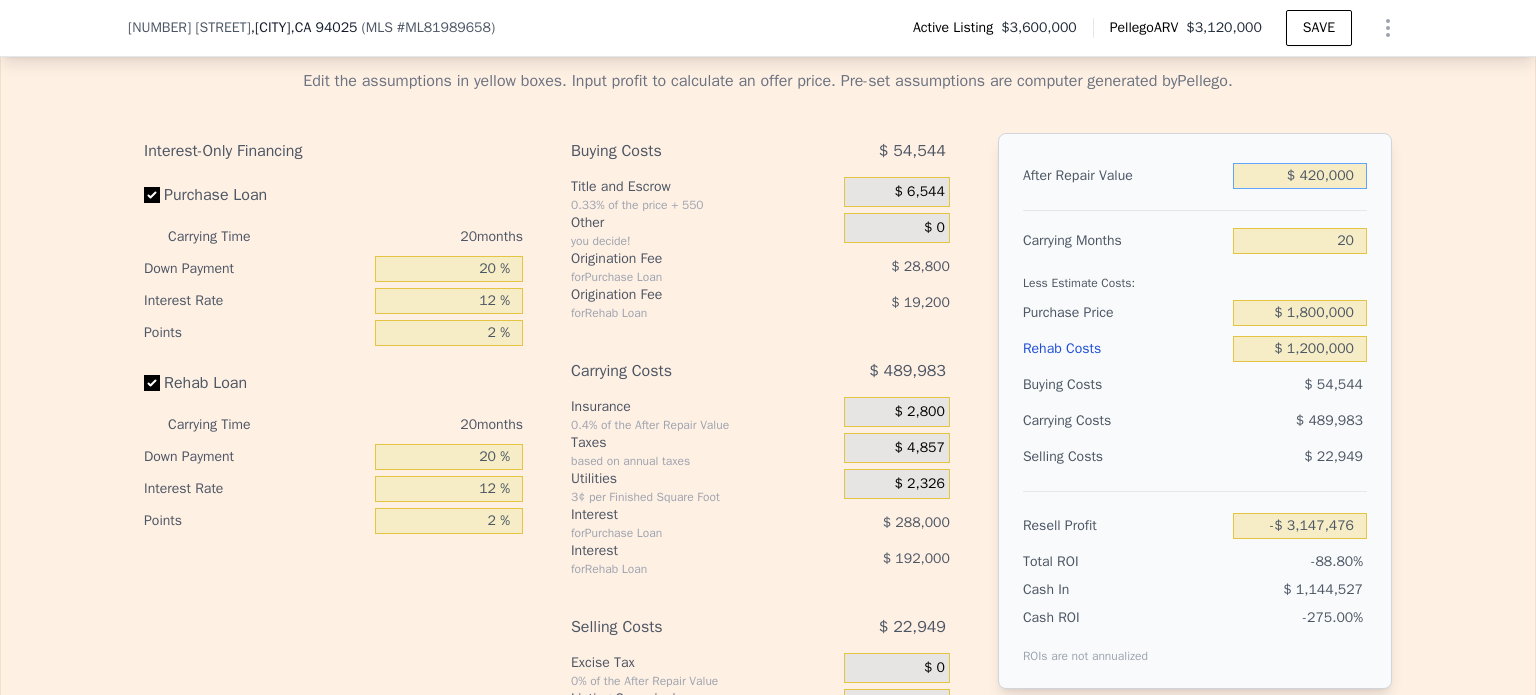type on "$ 4,200,000" 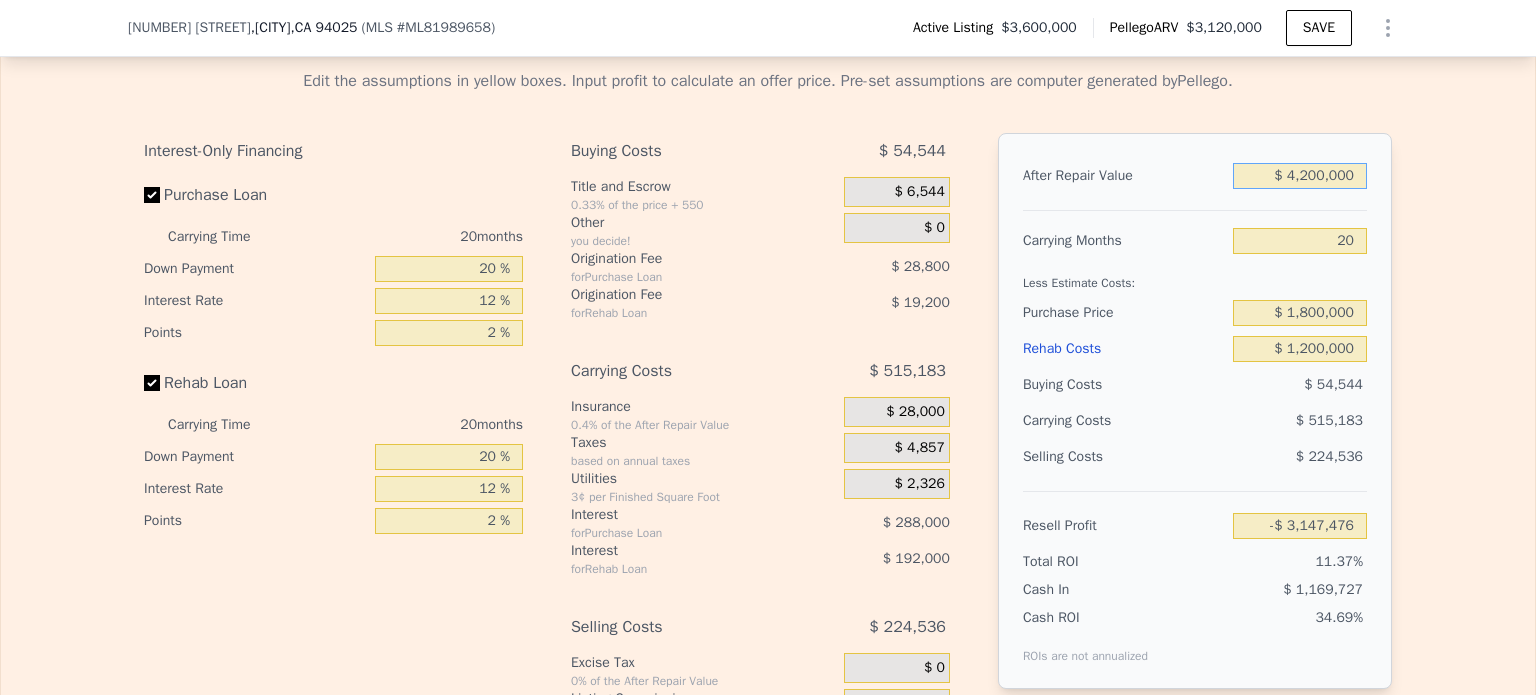 type on "$ 405,737" 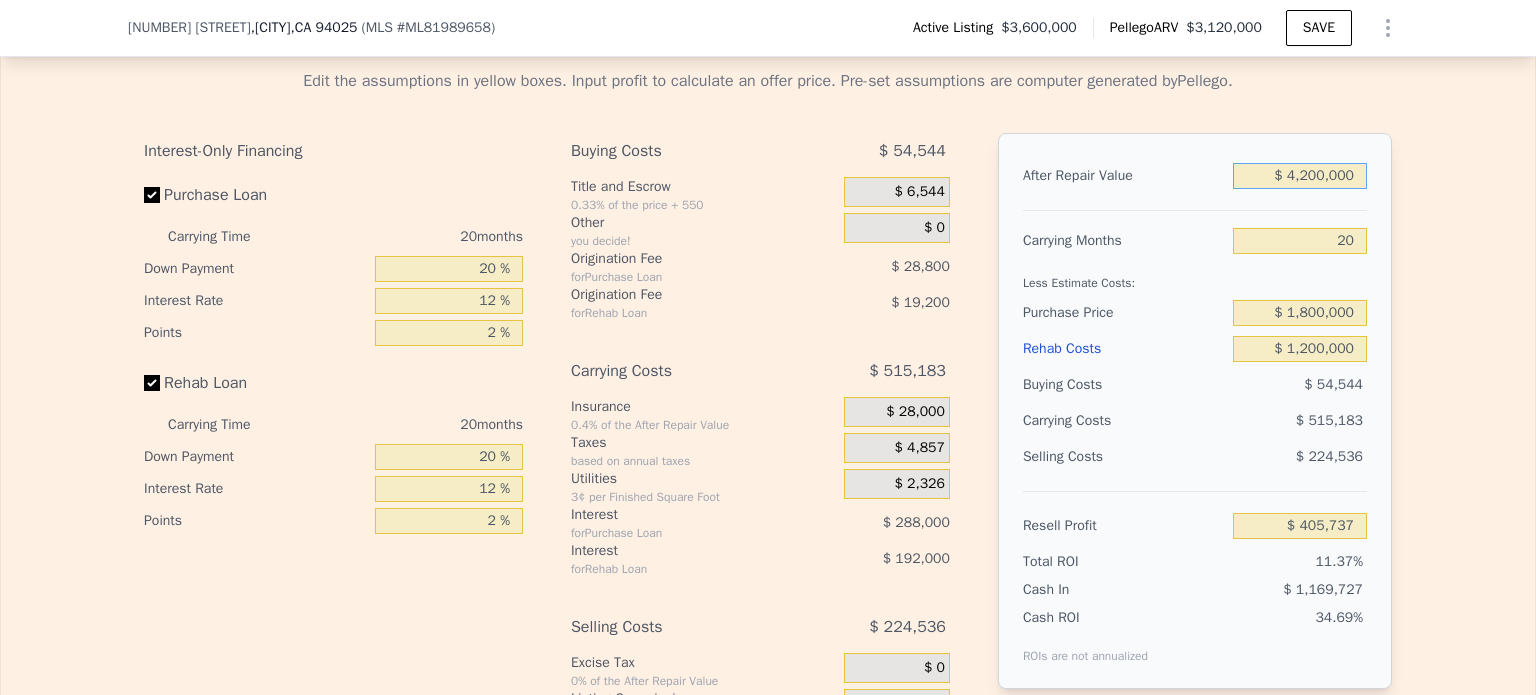 type on "$ 4,200,000" 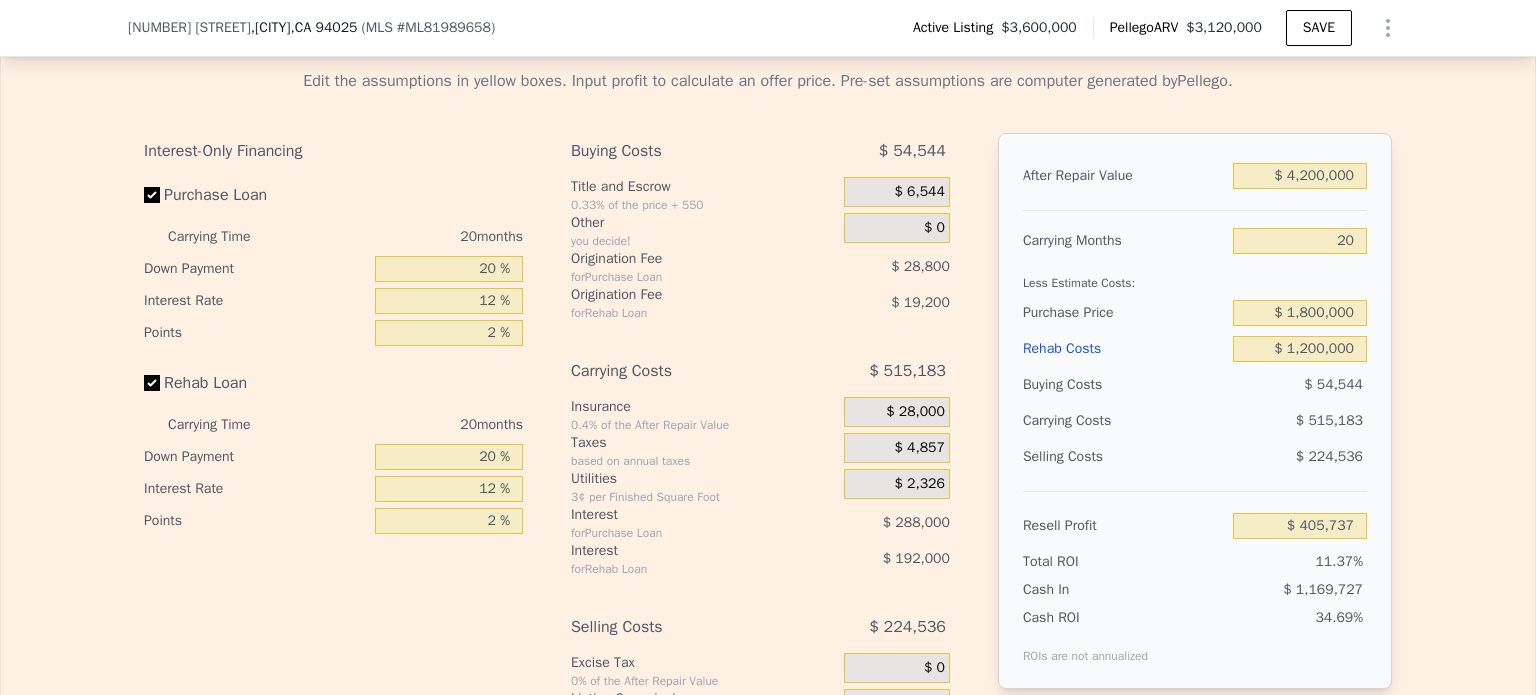 click on "Edit the assumptions in yellow boxes. Input profit to calculate an offer price. Pre-set assumptions are computer generated by  Pellego . Interest-Only Financing Purchase Loan Carrying Time 20  months Down Payment 20 % Interest Rate 12 % Points 2 % Rehab Loan Carrying Time 20  months Down Payment 20 % Interest Rate 12 % Points 2 % Buying Costs $ 54,544 Title and Escrow 0.33% of the price + 550 $ 6,544 Other you decide! $ 0 Origination Fee for  Purchase Loan $ 28,800 Origination Fee for  Rehab Loan $ 19,200 Carrying Costs $ 515,183 Insurance 0.4% of the After Repair Value $ 28,000 Taxes based on annual taxes $ 4,857 Utilities 3¢ per Finished Square Foot $ 2,326 Interest for  Purchase Loan $ 288,000 Interest for  Rehab Loan $ 192,000 Selling Costs $ 224,536 Excise Tax 0% of the After Repair Value $ 0 Listing Commission 2.5% of the After Repair Value $ 105,000 Selling Commission 2.5% of the After Repair Value $ 105,000 Title and Escrow 0.33% of the After Repair Value $ 14,536 After Repair Value $ 4,200,000 20" at bounding box center [768, 425] 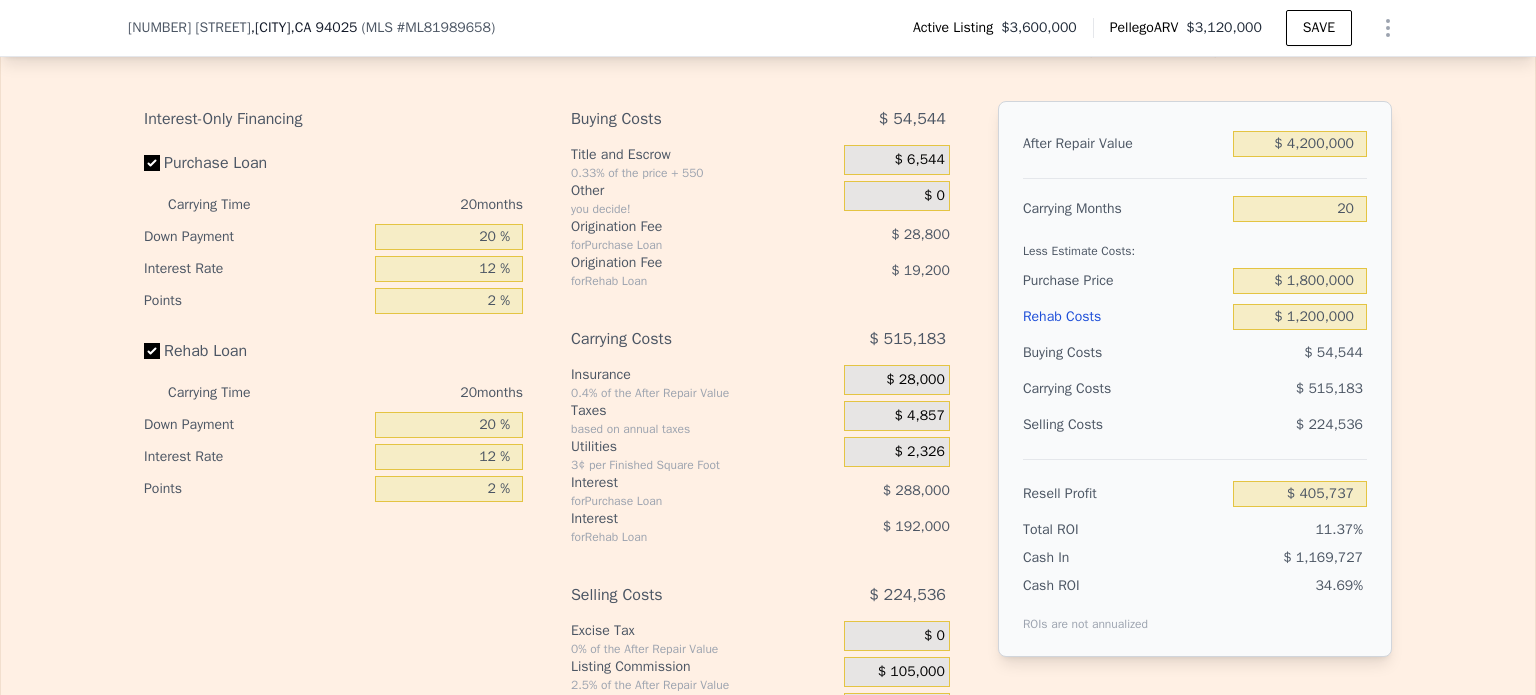 scroll, scrollTop: 2892, scrollLeft: 0, axis: vertical 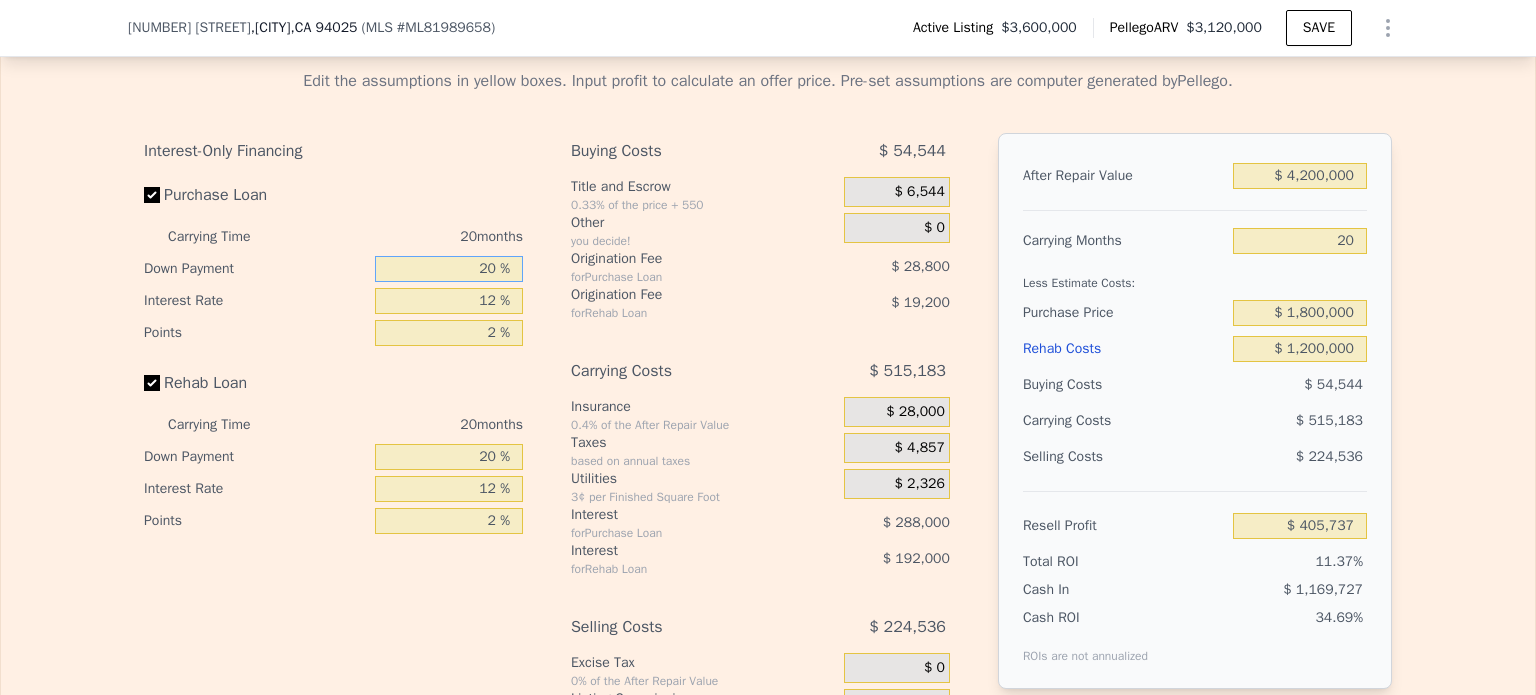 click on "20 %" at bounding box center [449, 269] 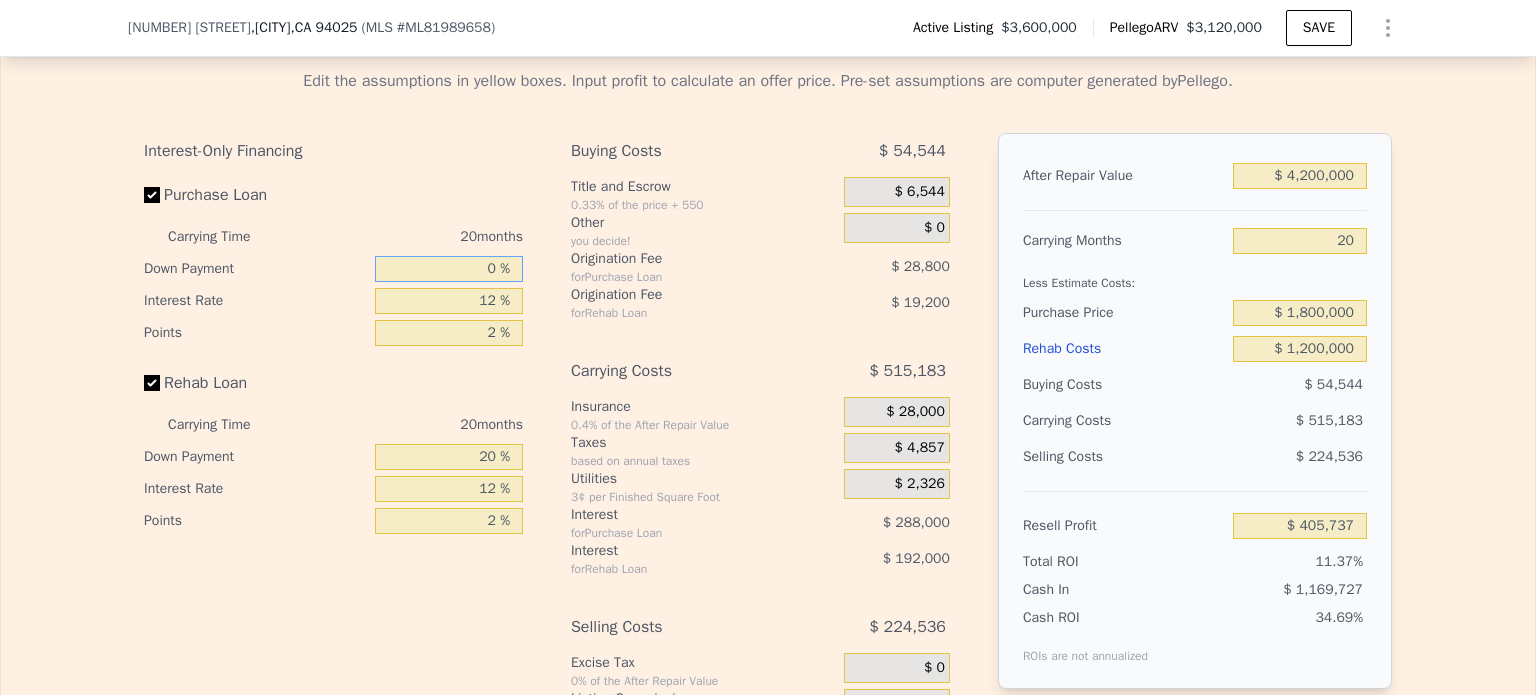 type on "$ 326,537" 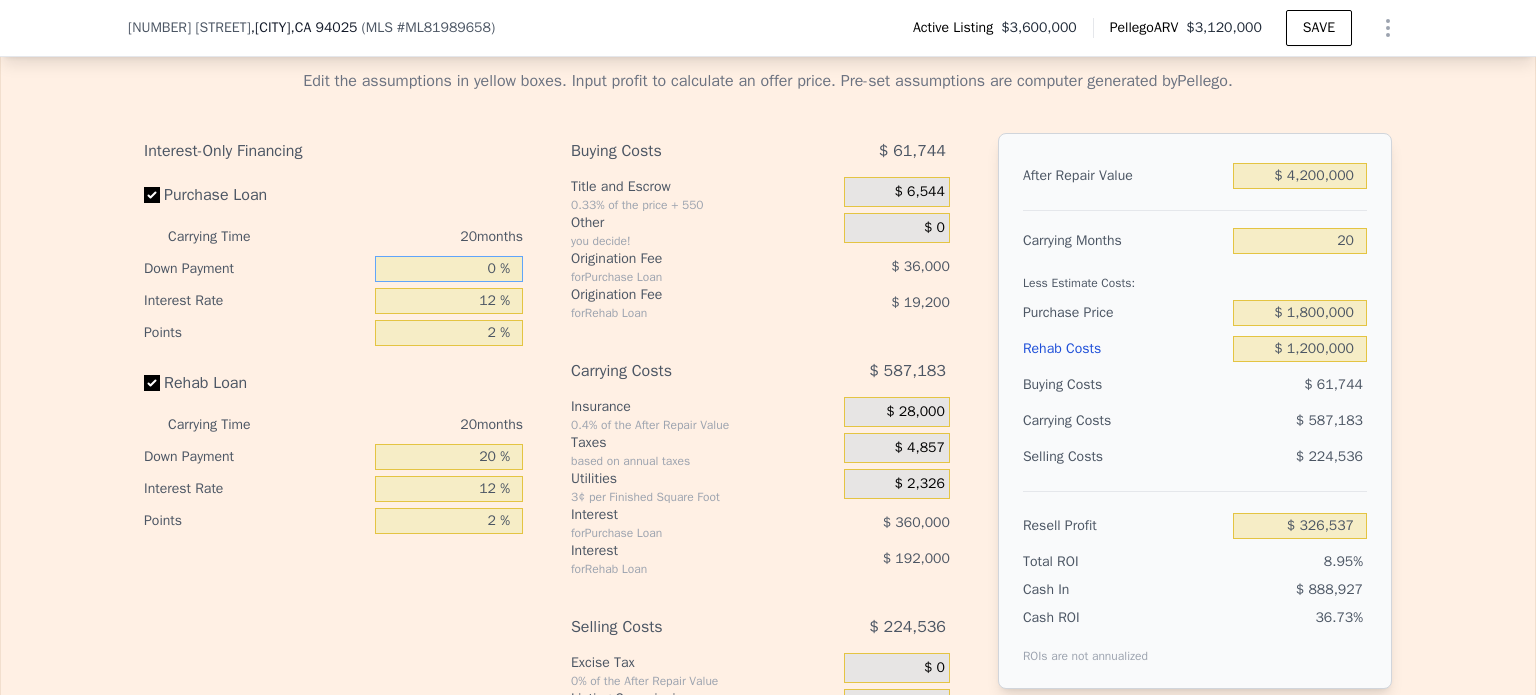 type on "10 %" 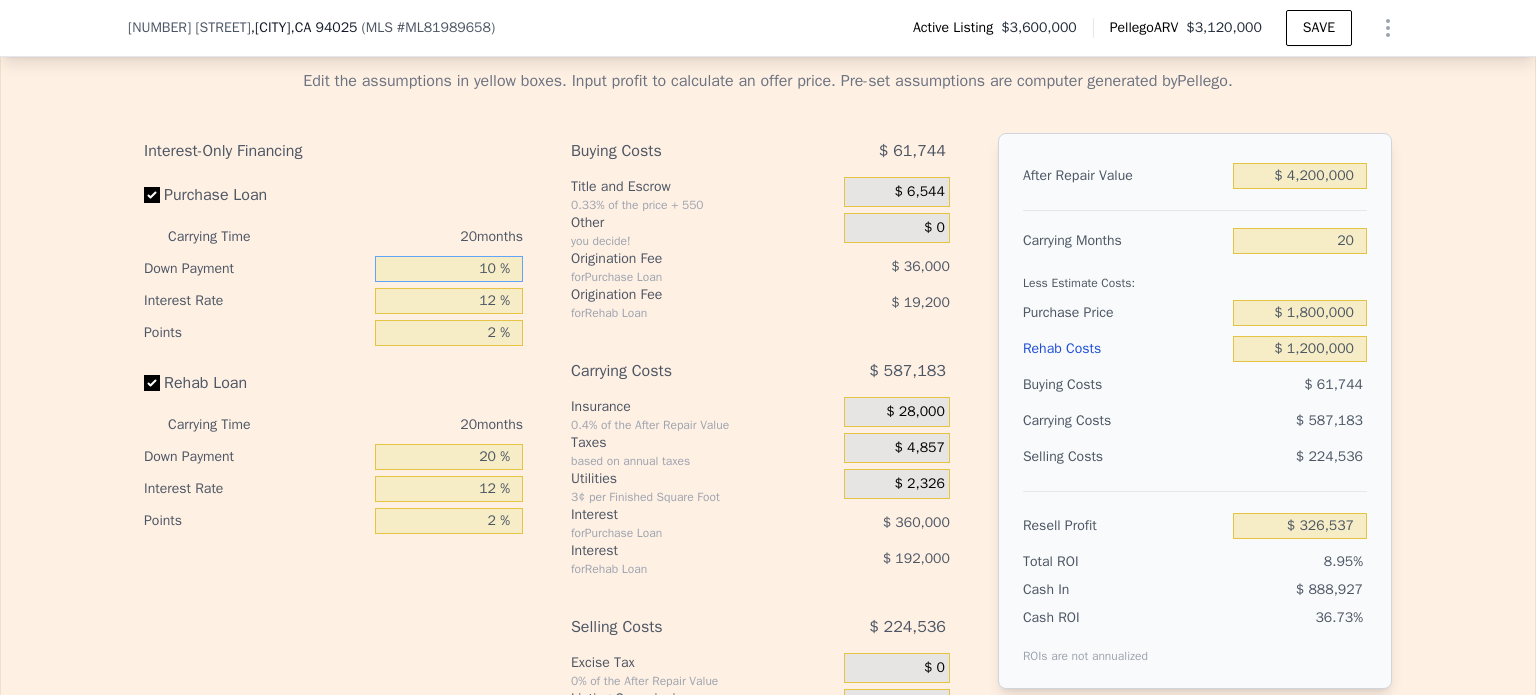 type on "$ 366,137" 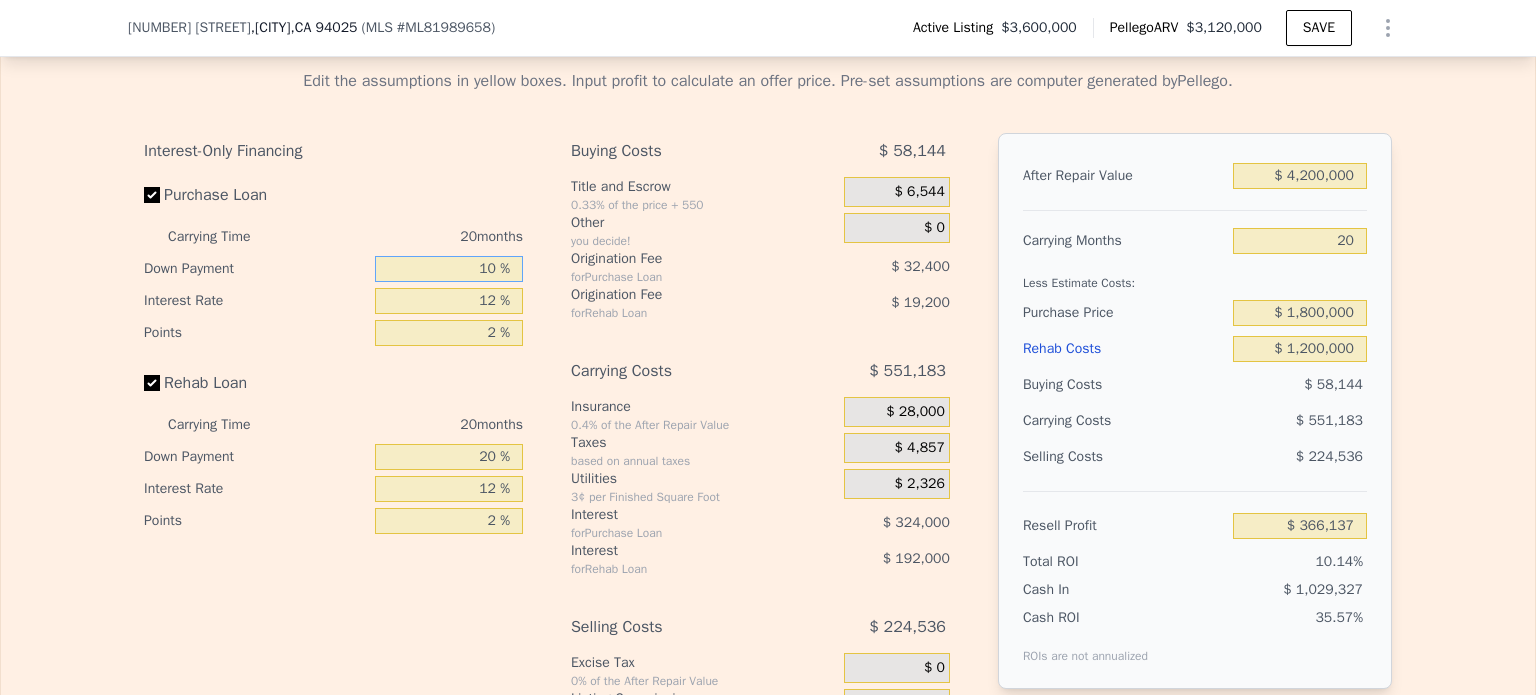 type on "10 %" 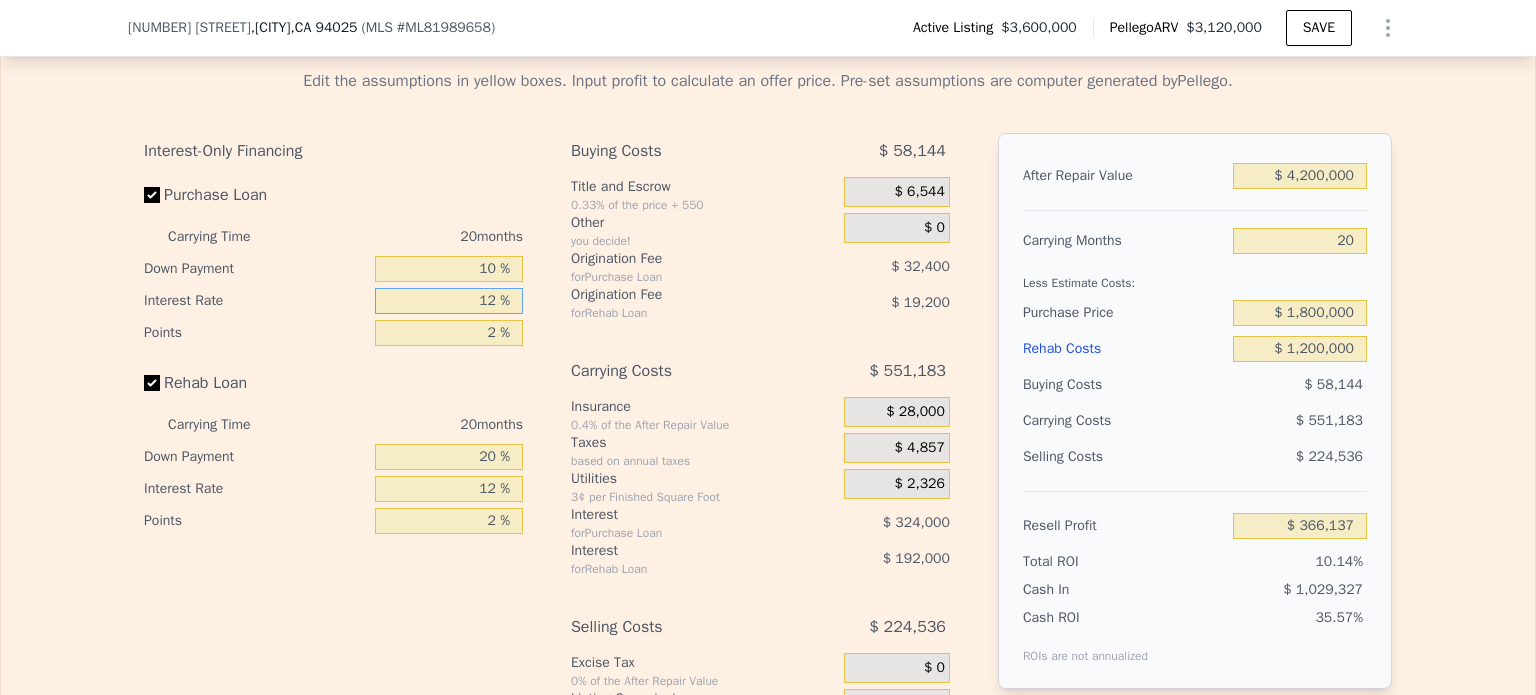 click on "12 %" at bounding box center (449, 301) 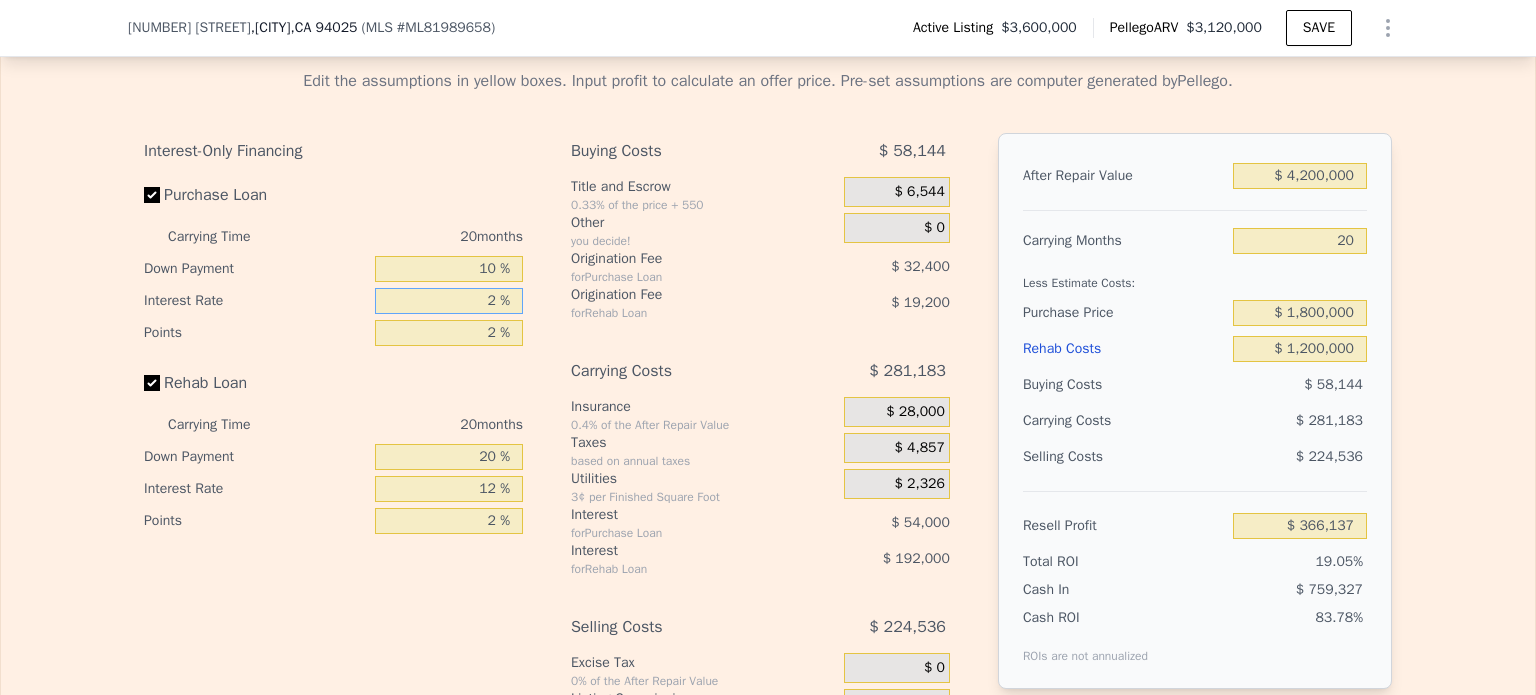 type on "$ 636,137" 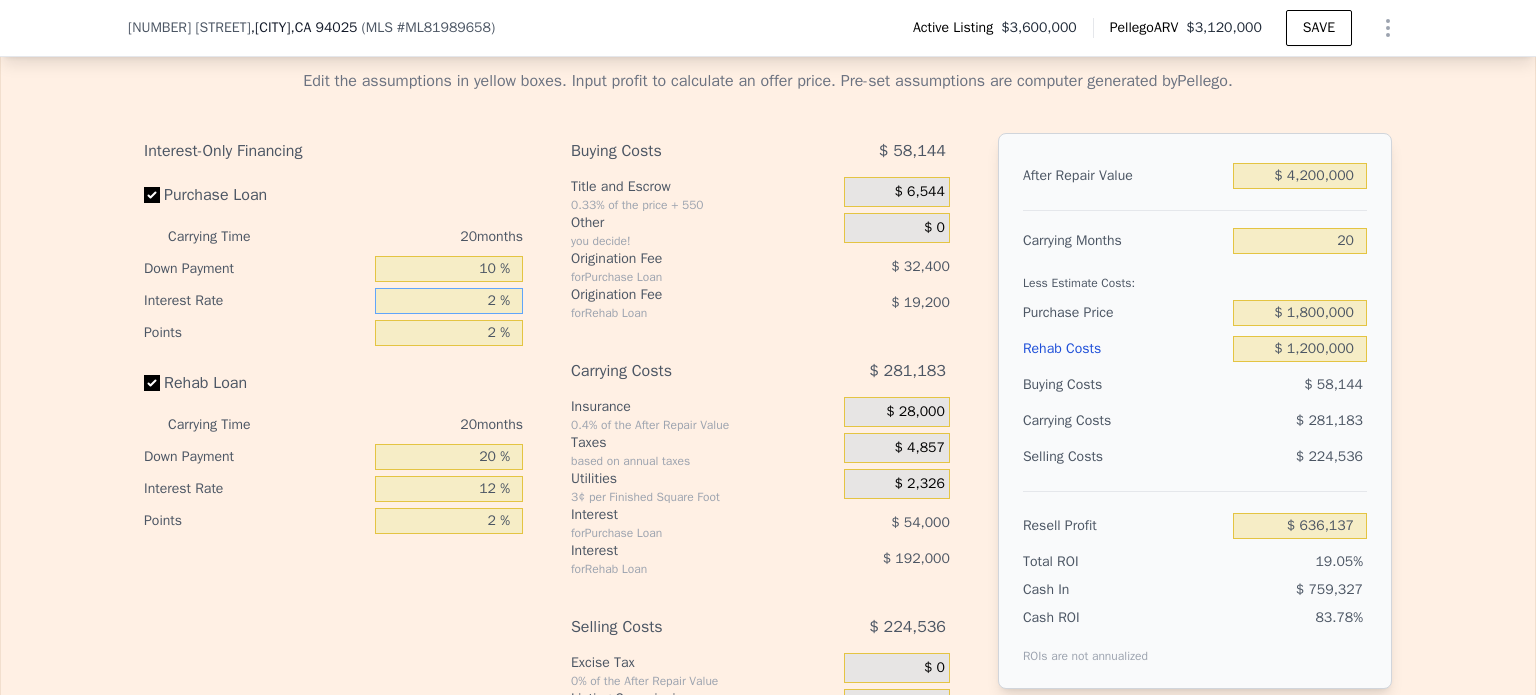 type on "12 %" 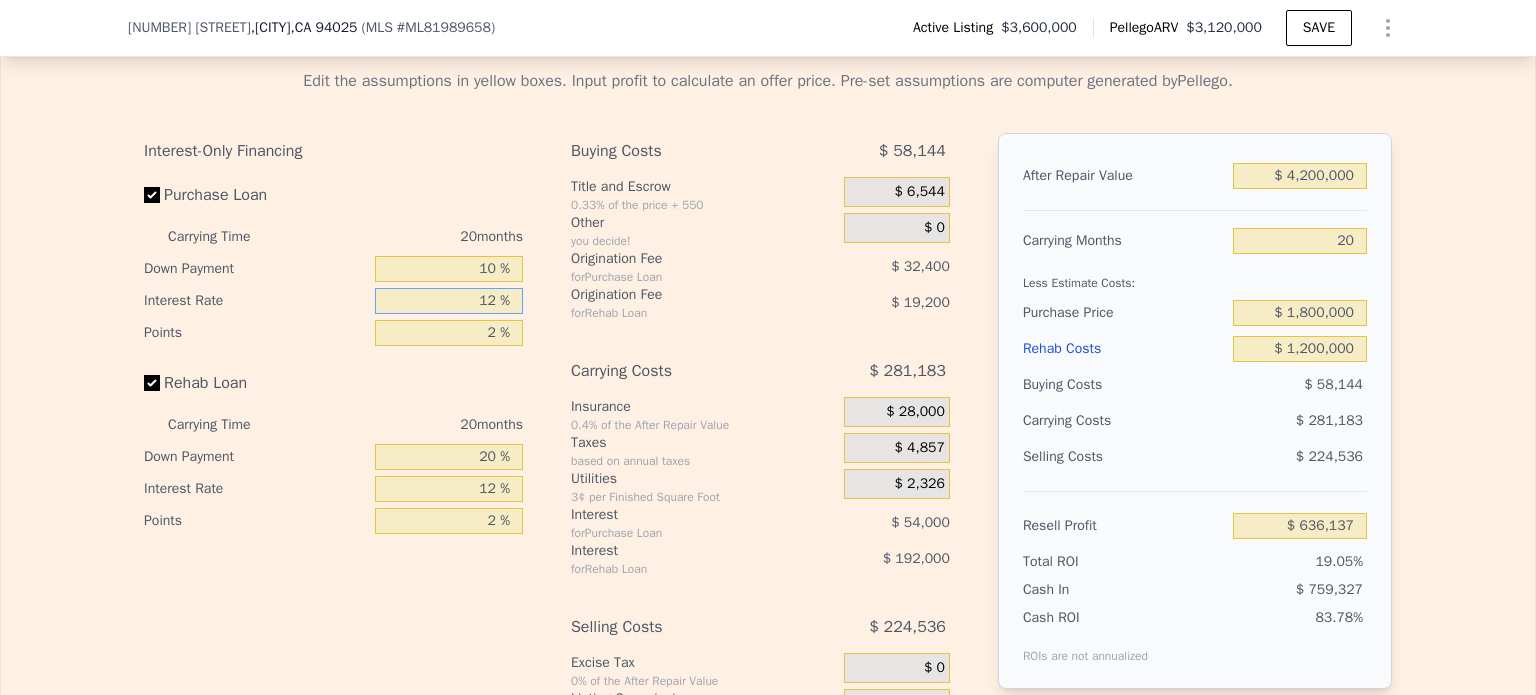 type on "$ 366,137" 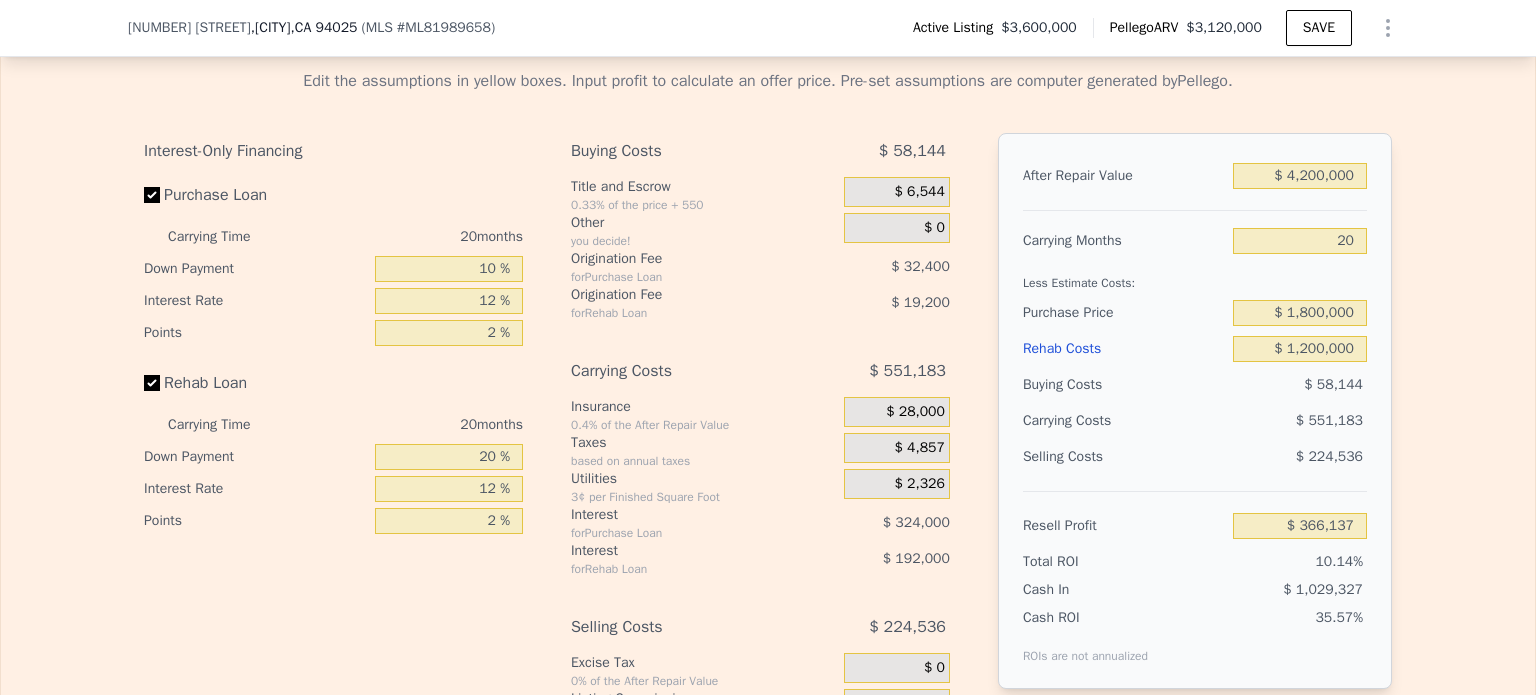 click on "Edit the assumptions in yellow boxes. Input profit to calculate an offer price. Pre-set assumptions are computer generated by Pellego . Interest-Only Financing Purchase Loan Carrying Time 20 months Down Payment 10 % Interest Rate 12 % Points 2 % Rehab Loan Carrying Time 20 months Down Payment 20 % Interest Rate 12 % Points 2 % Buying Costs $ 58,144 Title and Escrow 0.33% of the price + 550 $ 6,544 Other you decide! $ 0 Origination Fee for Purchase Loan $ 32,400 Origination Fee for Rehab Loan $ 19,200 Carrying Costs $ 551,183 Insurance 0.4% of the After Repair Value $ 28,000 Taxes based on annual taxes $ 4,857 Utilities 3¢ per Finished Square Foot $ 2,326 Interest for Purchase Loan $ 324,000 Interest for Rehab Loan $ 192,000 Selling Costs $ 224,536 Excise Tax 0% of the After Repair Value $ 0 Listing Commission 2.5% of the After Repair Value $ 105,000 Selling Commission 2.5% of the After Repair Value $ 105,000 Title and Escrow 0.33% of the After Repair Value $ 14,536 After Repair Value $ 4,200,000 20" at bounding box center (768, 425) 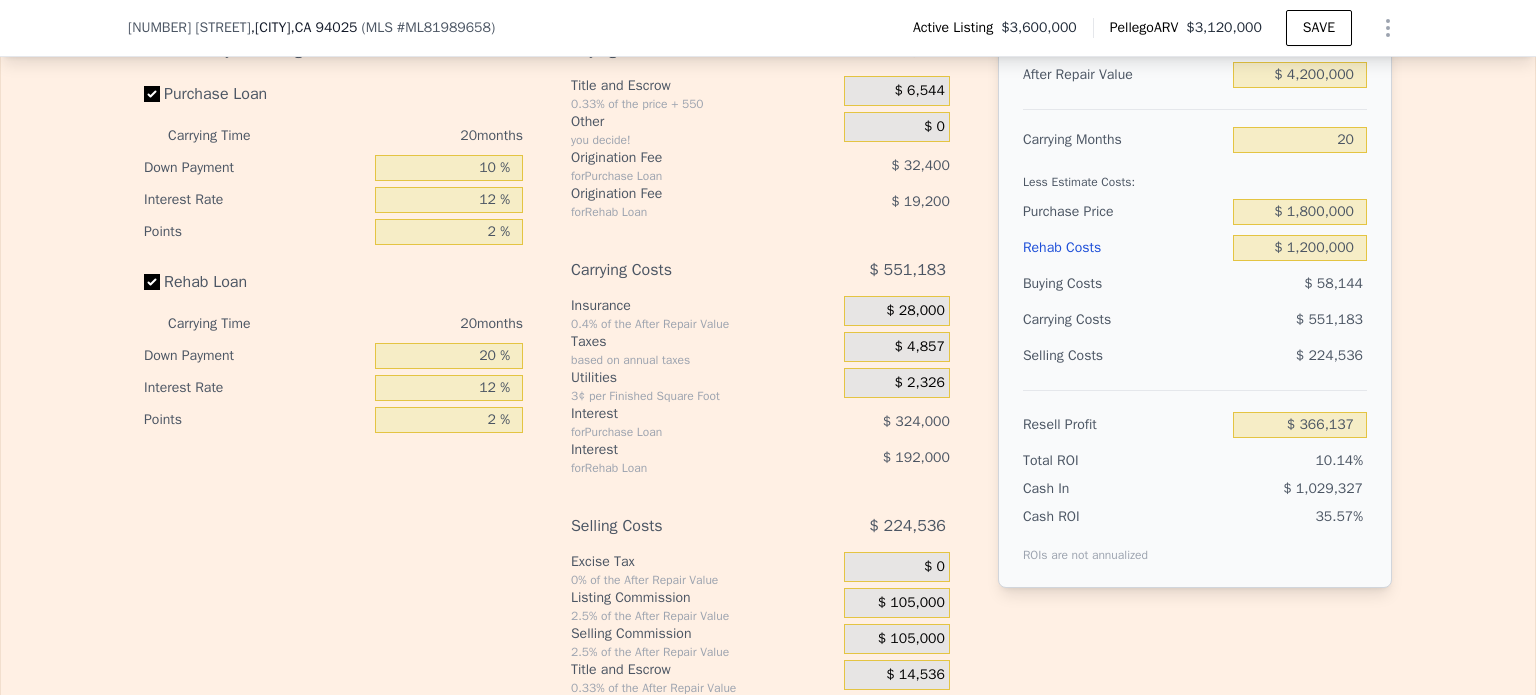 scroll, scrollTop: 2992, scrollLeft: 0, axis: vertical 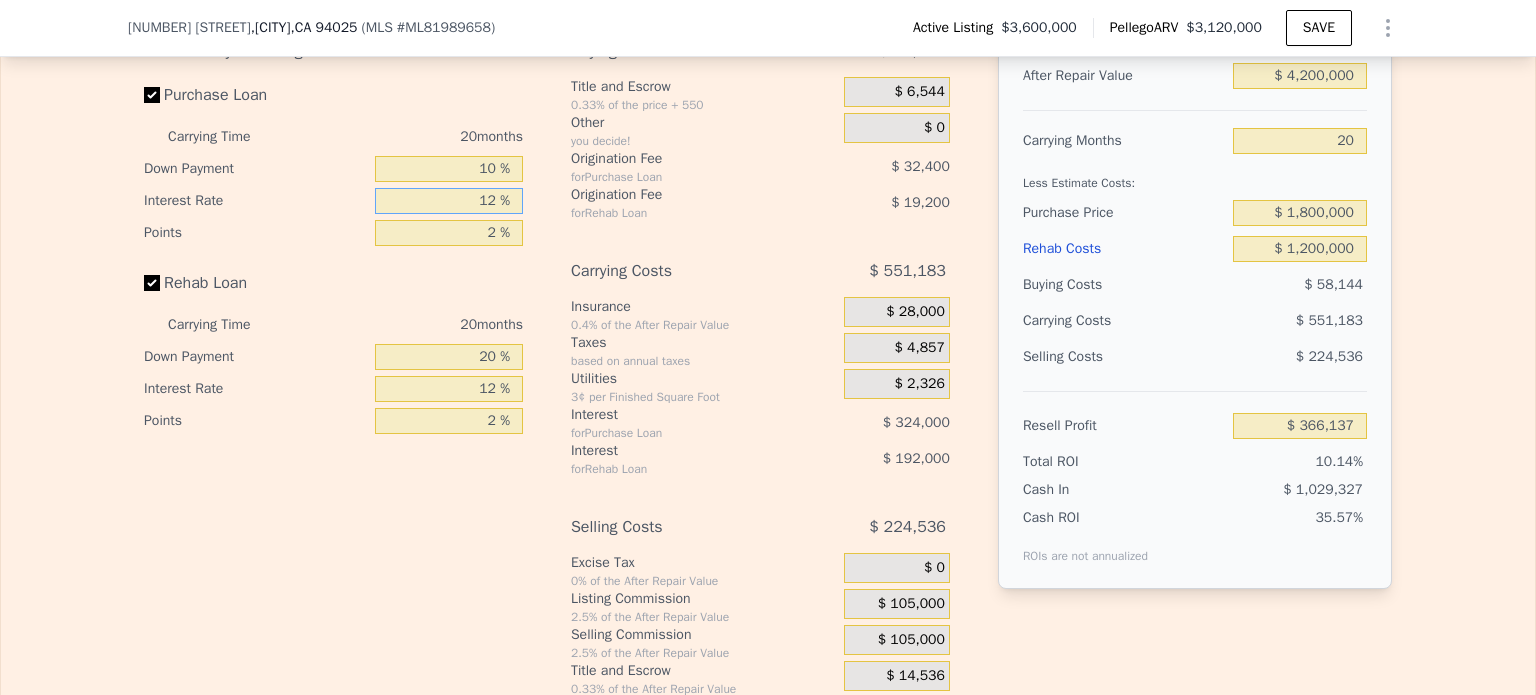 click on "12 %" at bounding box center (449, 201) 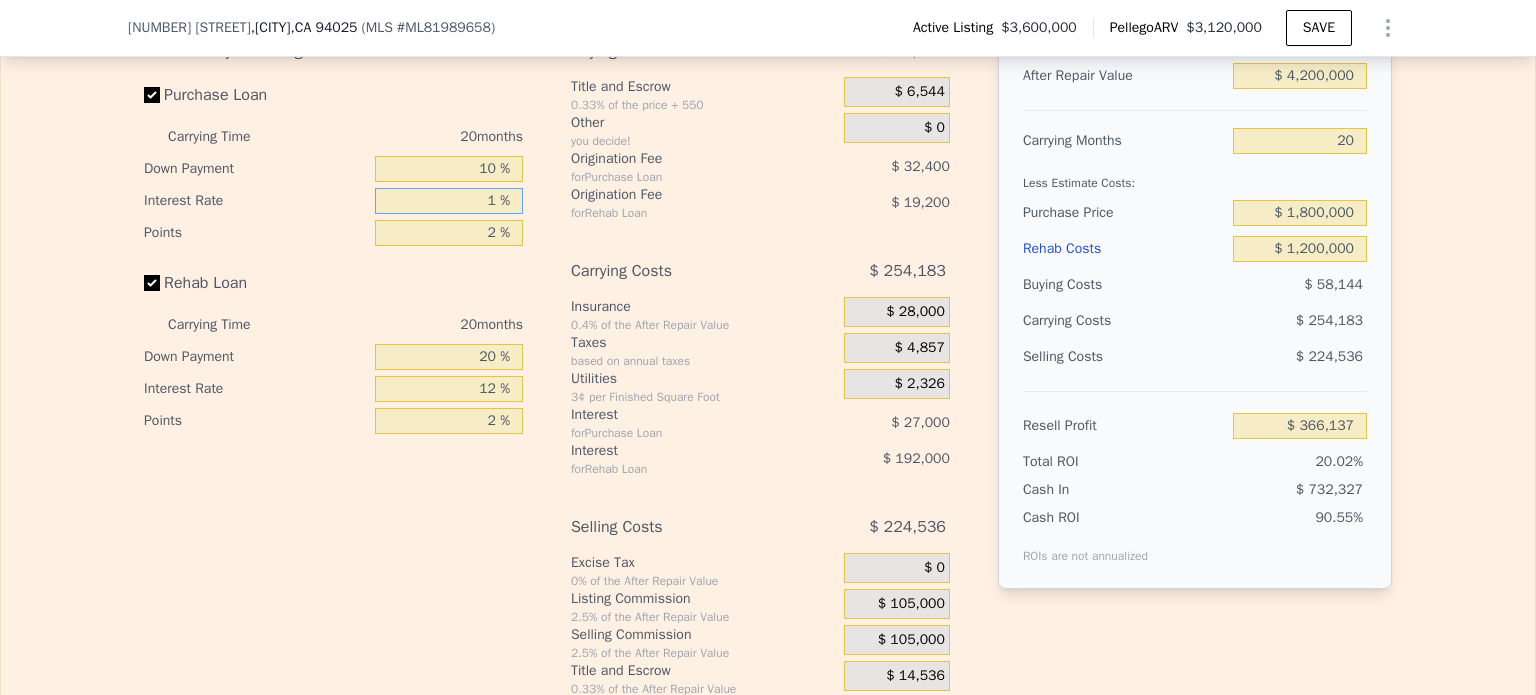 type on "$ 663,137" 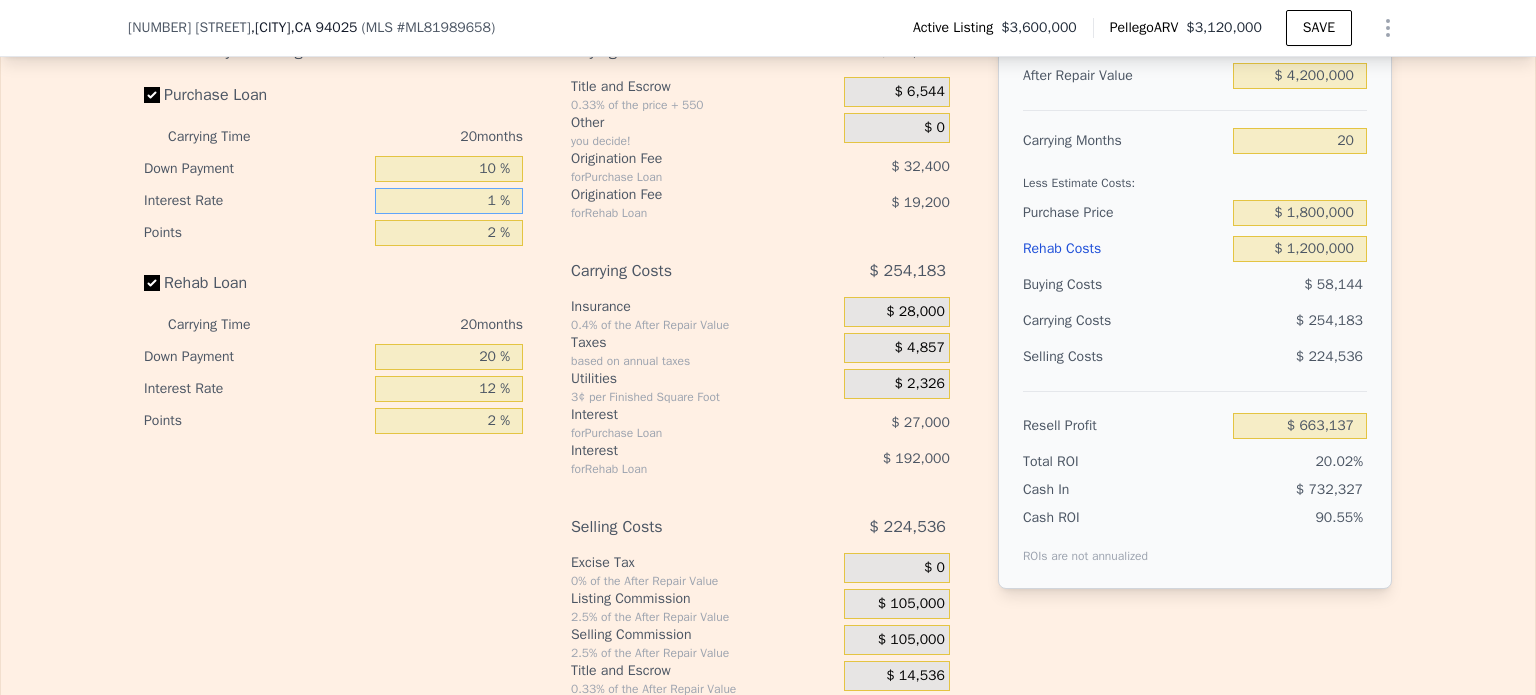 type on "10 %" 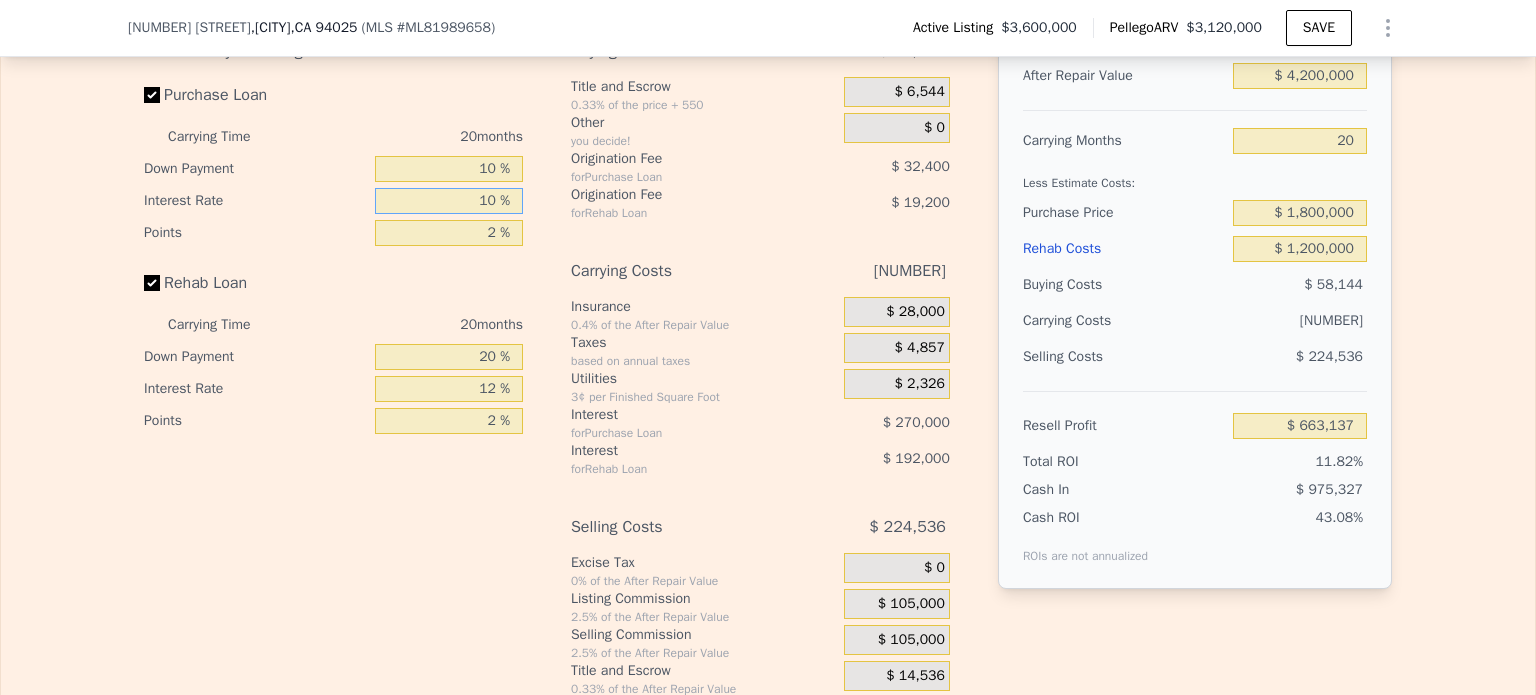 type on "$ 420,137" 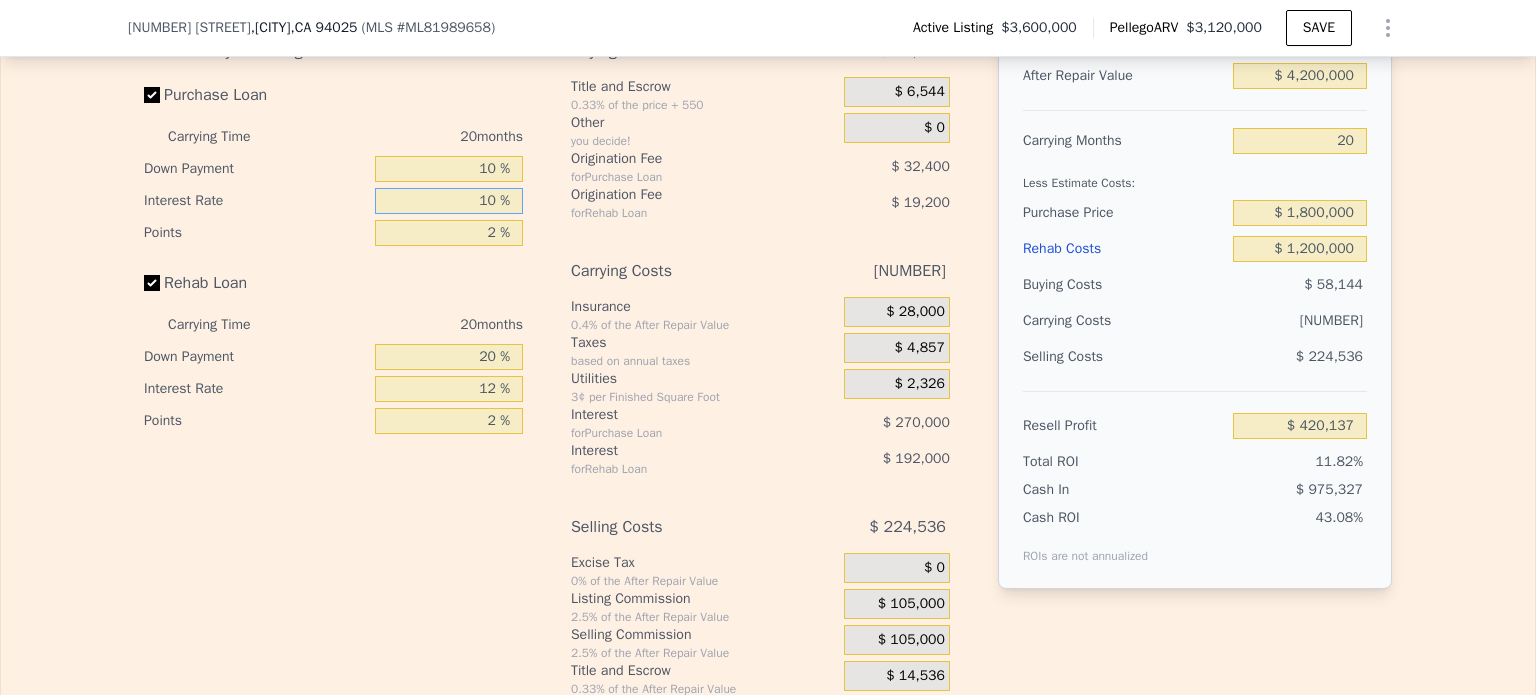 type on "10 %" 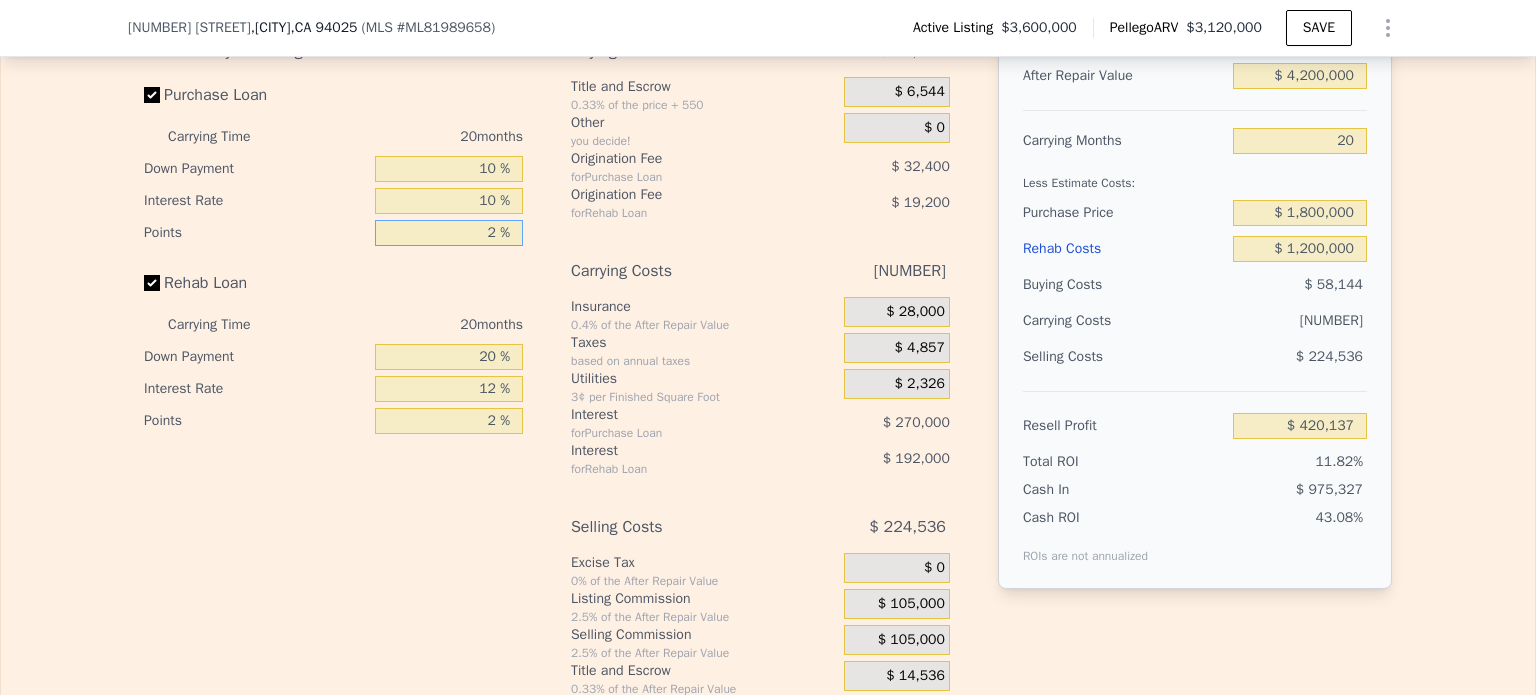 click on "2 %" at bounding box center (449, 233) 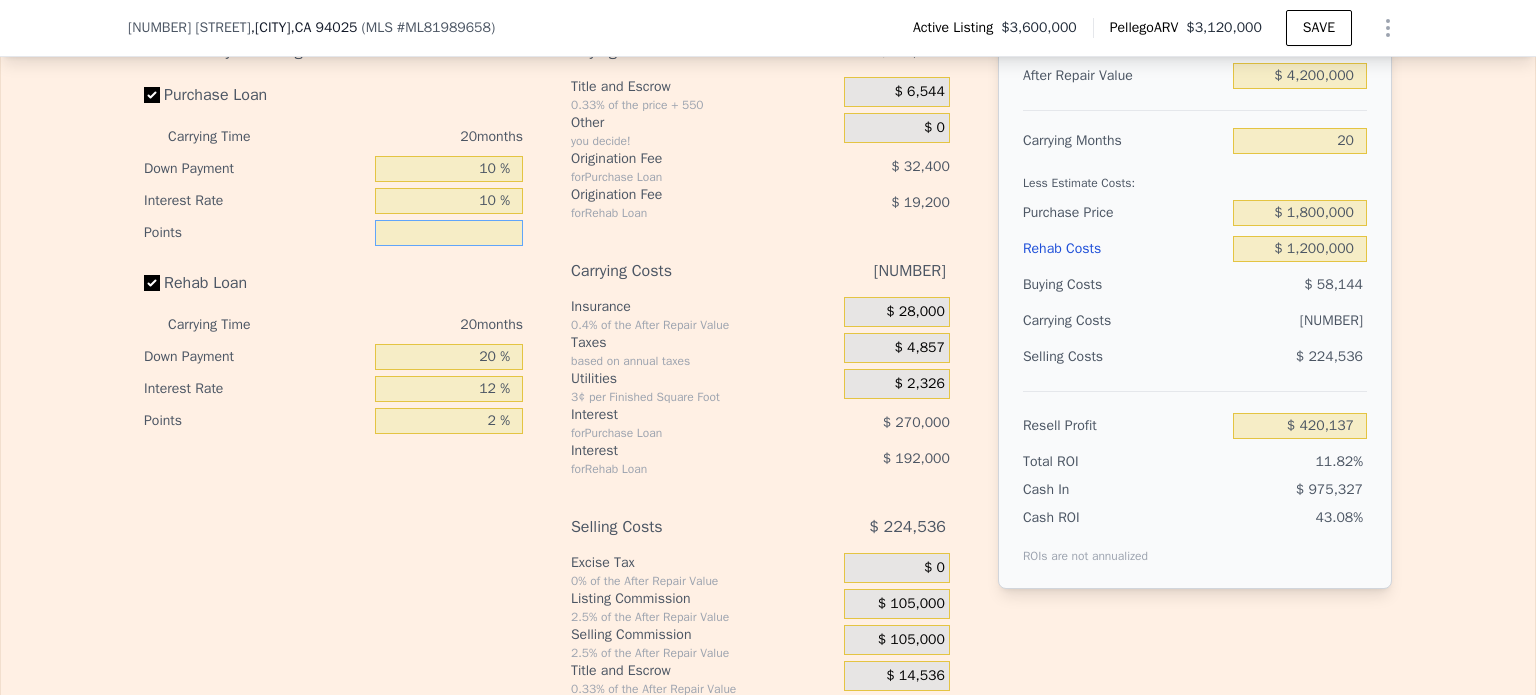 type on "0 %" 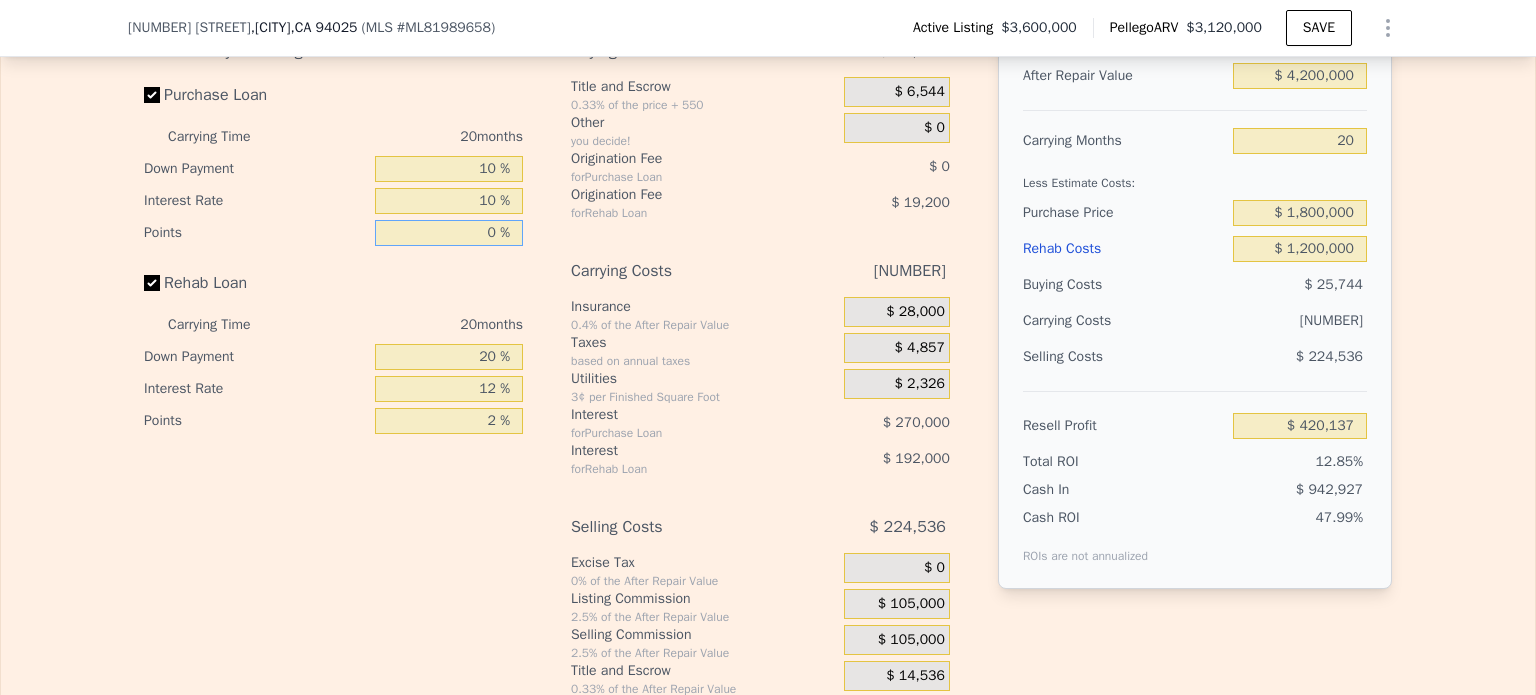 type on "$ 452,537" 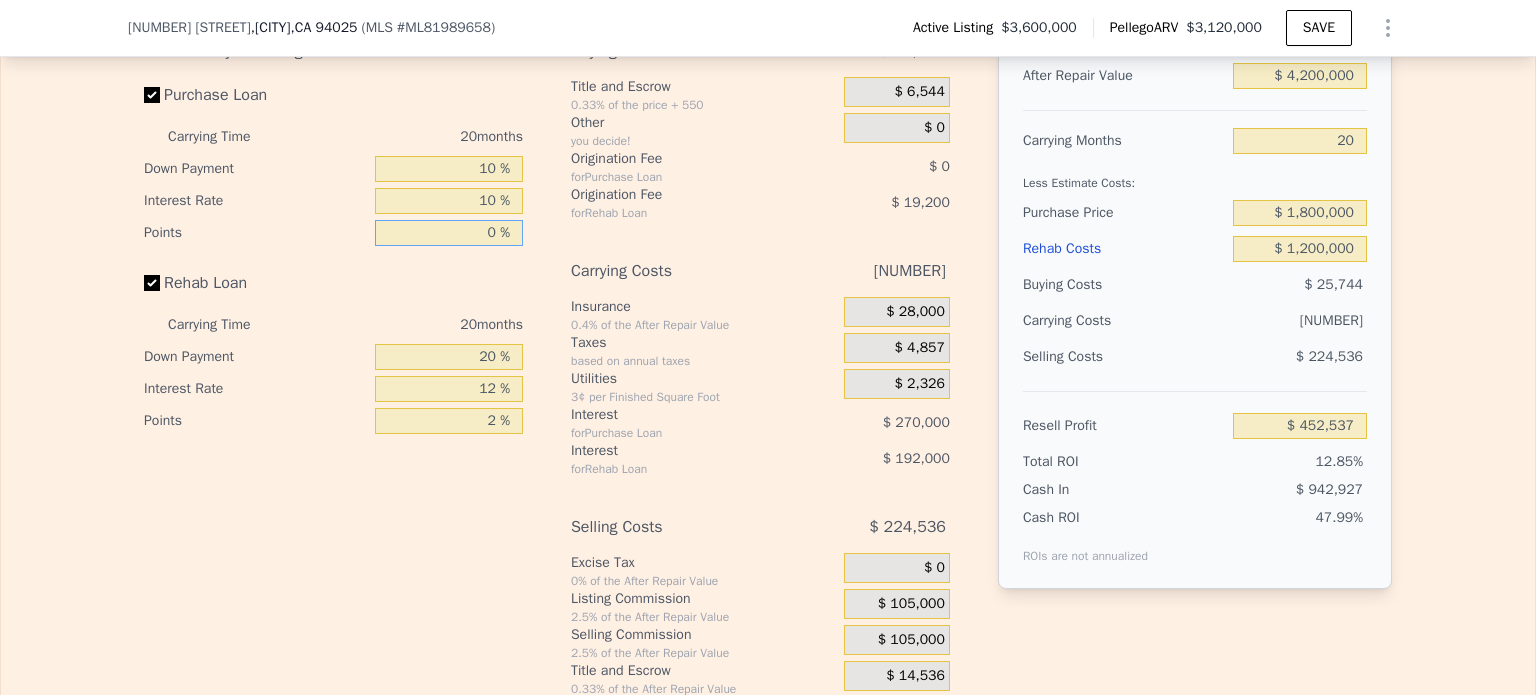 type on "0 %" 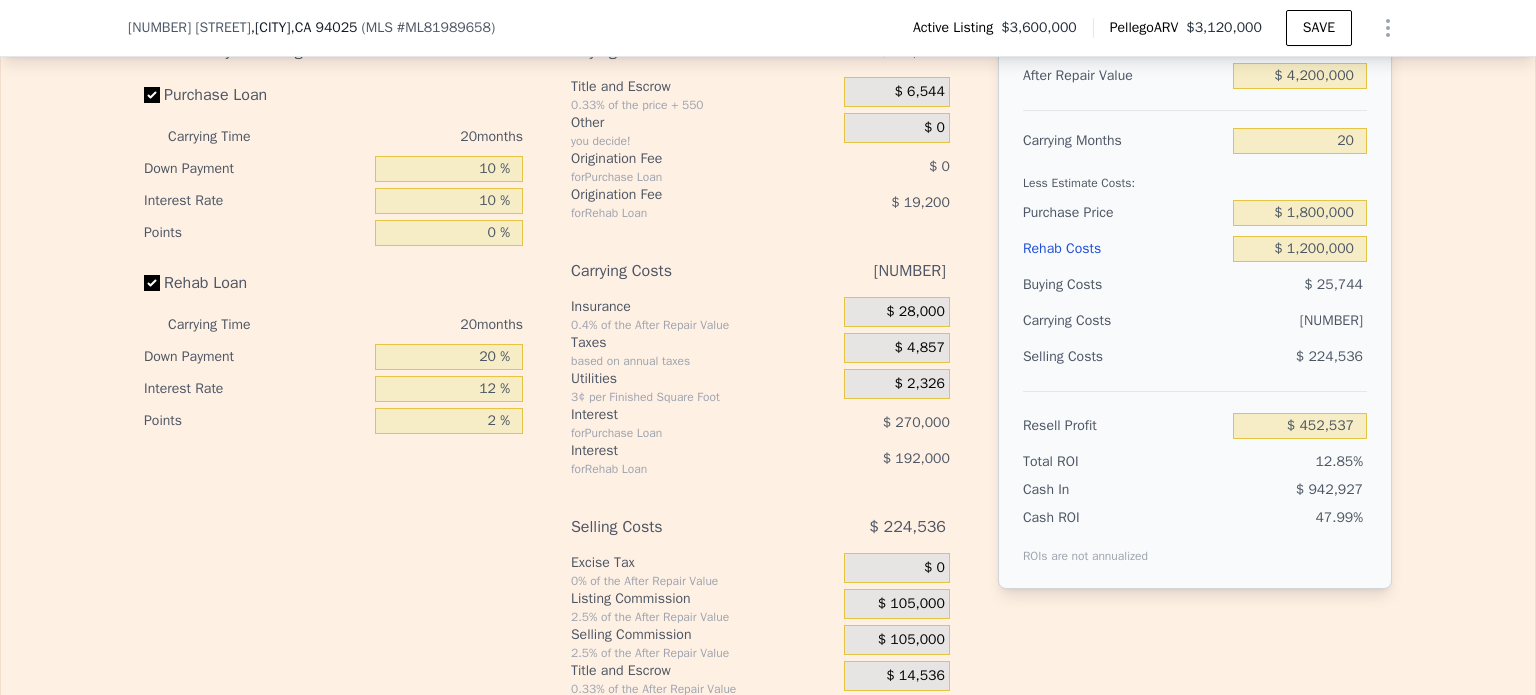 click on "Buying Costs $ 25,744 Title and Escrow 0.33% of the price + 550 $ 6,544 Other you decide! $ 0 Origination Fee for Purchase Loan $ 0 Origination Fee for Rehab Loan $ 19,200 Carrying Costs $ 497,183 Insurance 0.4% of the After Repair Value $ 28,000 Taxes based on annual taxes $ 4,857 Utilities 3¢ per Finished Square Foot $ 2,326 Interest for Purchase Loan $ 270,000 Interest for Rehab Loan $ 192,000 Selling Costs $ 224,536 Excise Tax 0% of the After Repair Value $ 0 Listing Commission 2.5% of the After Repair Value $ 105,000 Selling Commission 2.5% of the After Repair Value $ 105,000 Title and Escrow 0.33% of the After Repair Value $ 14,536" at bounding box center (760, 365) 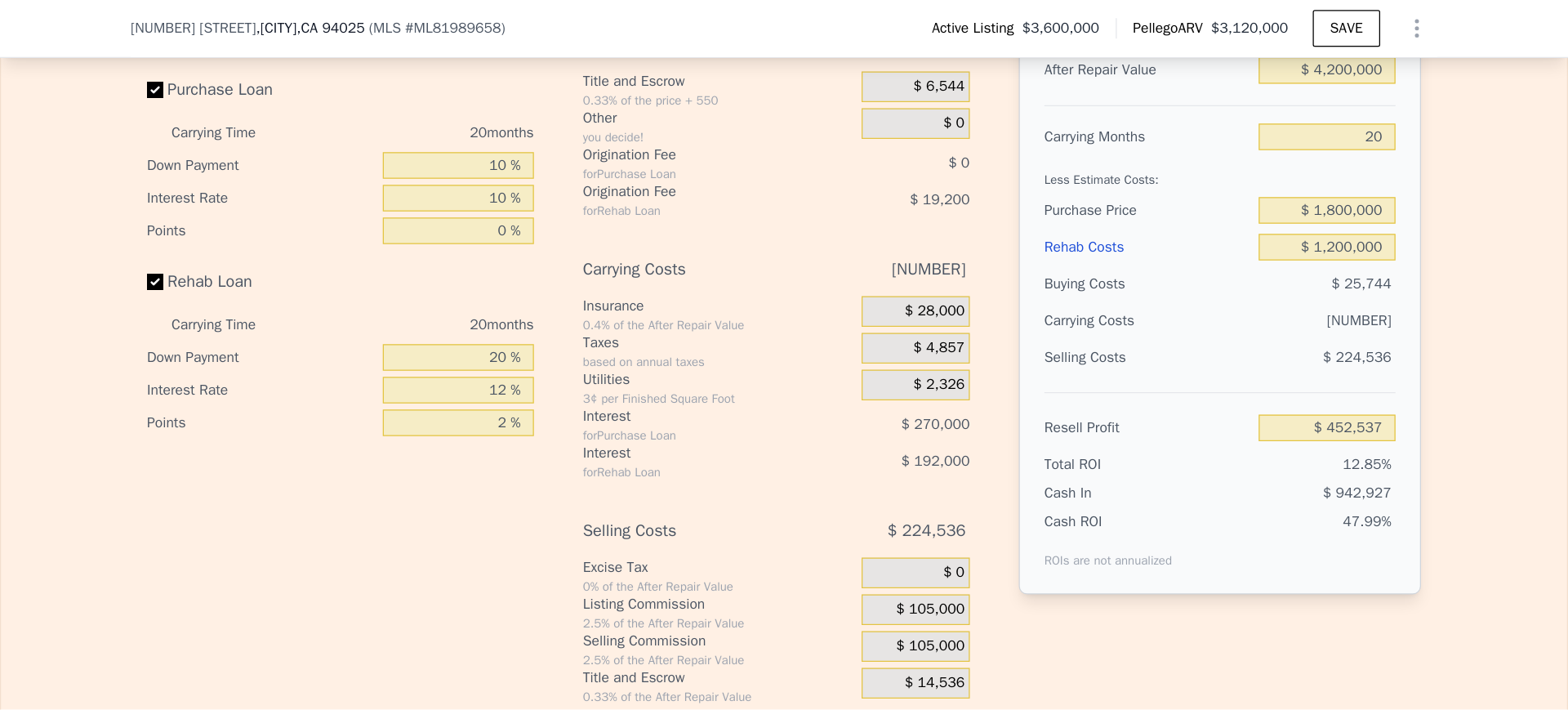 scroll, scrollTop: 2445, scrollLeft: 0, axis: vertical 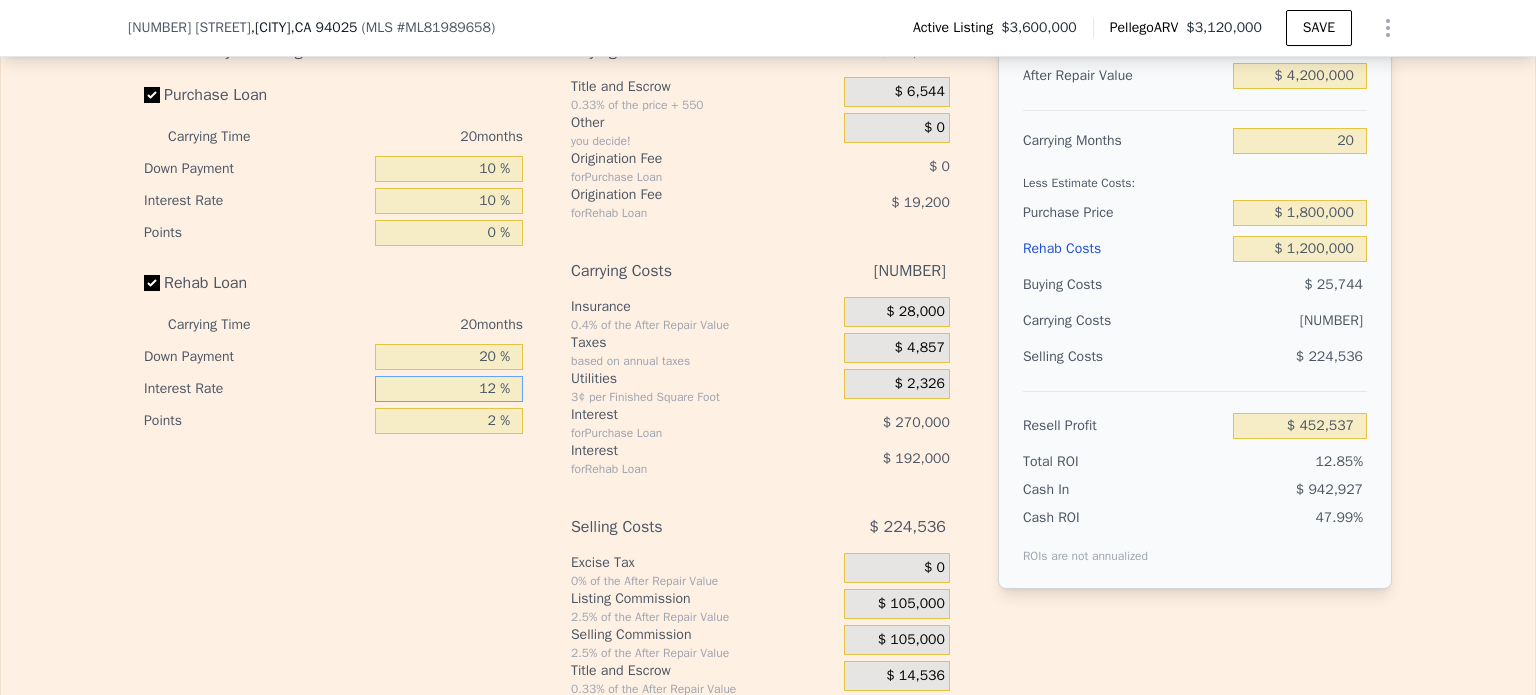 click on "12 %" at bounding box center [449, 389] 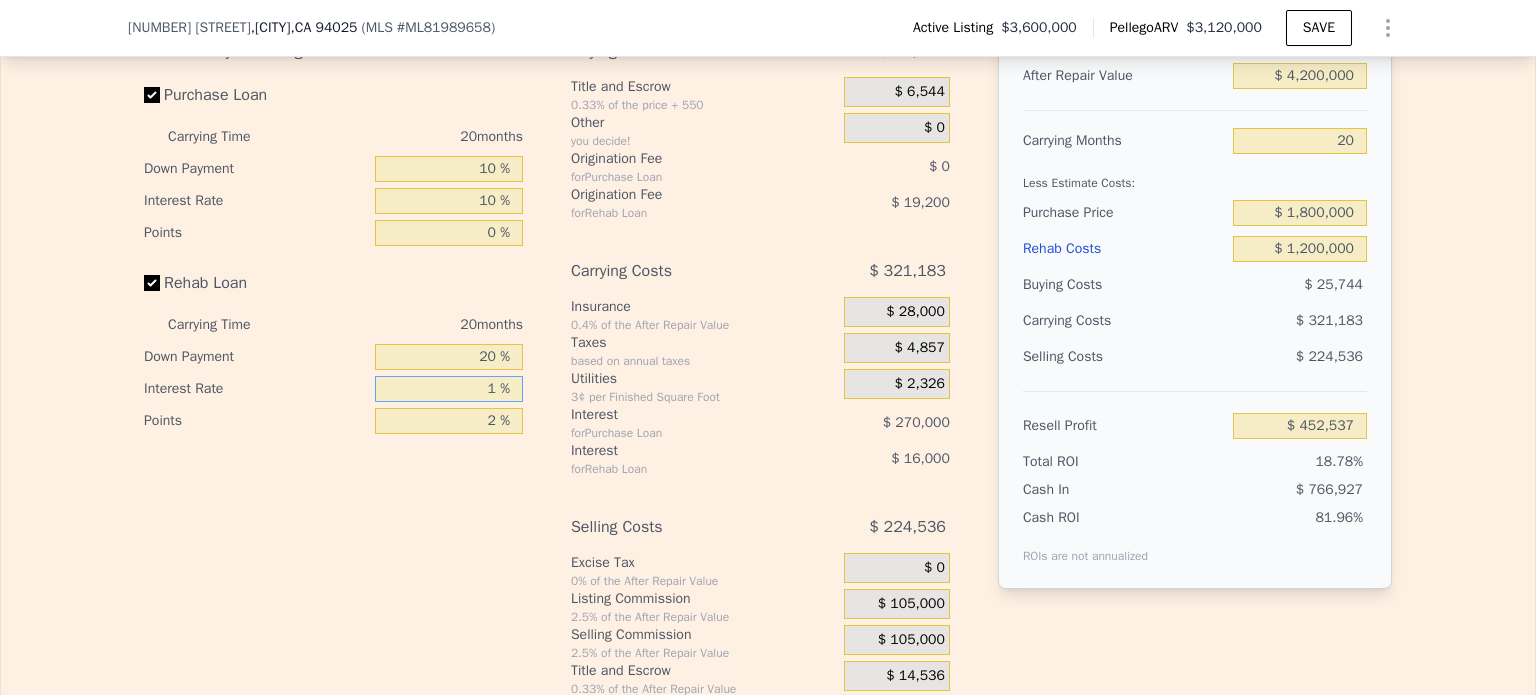 type on "$ 628,537" 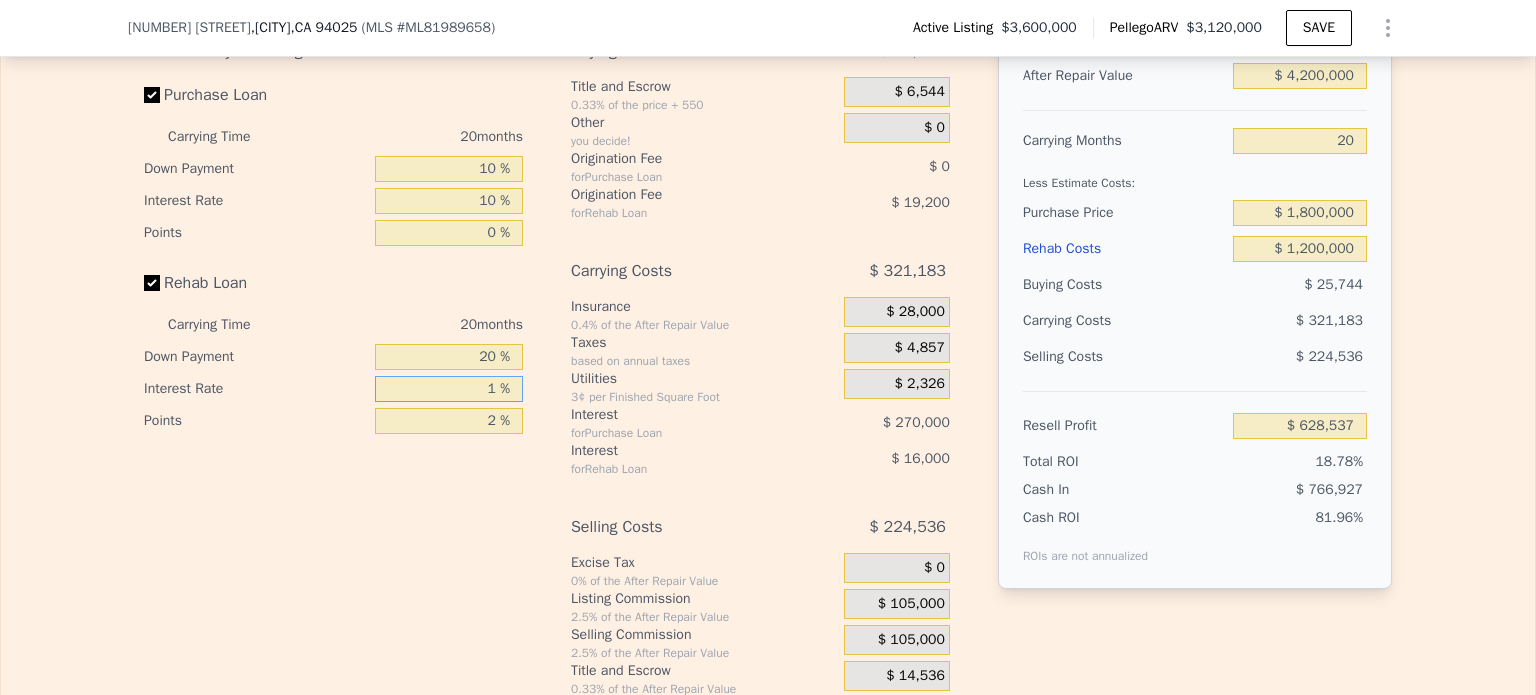 type on "10 %" 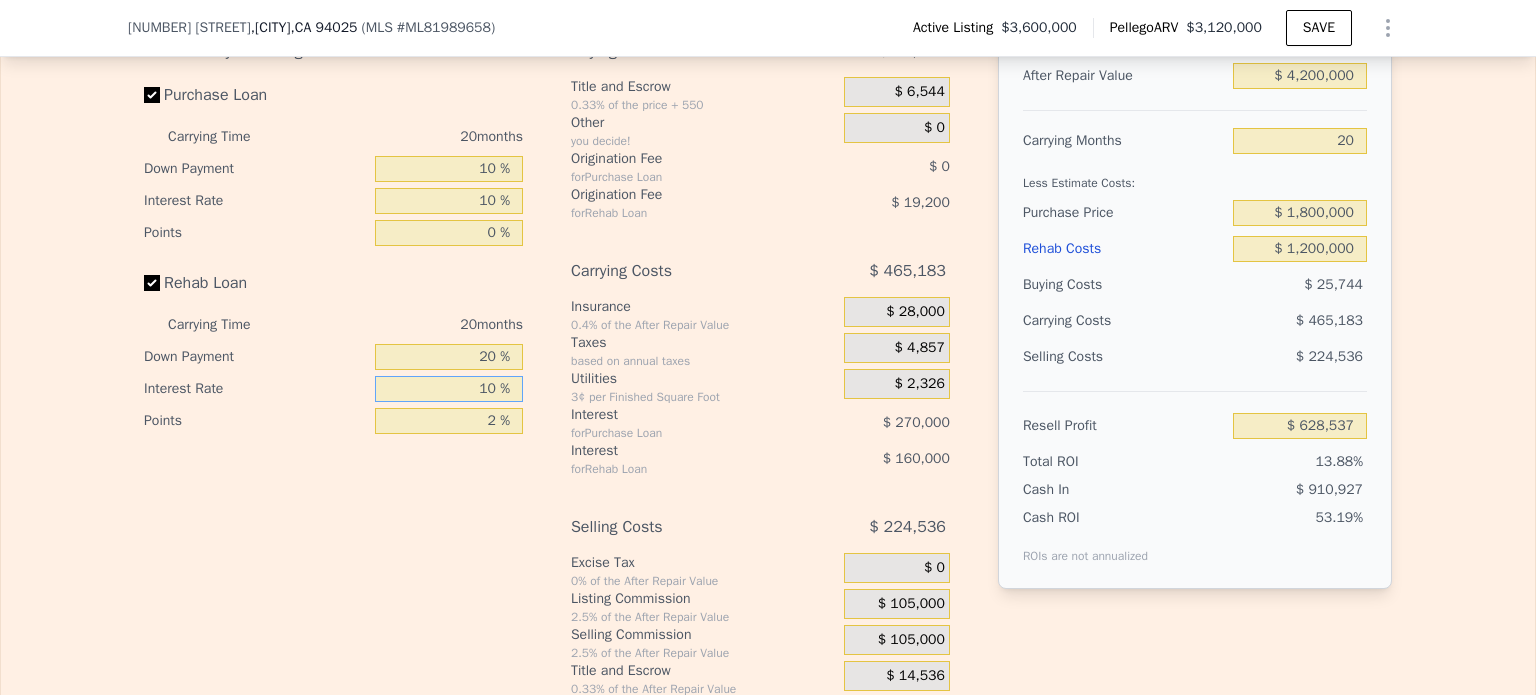 type on "$ 484,537" 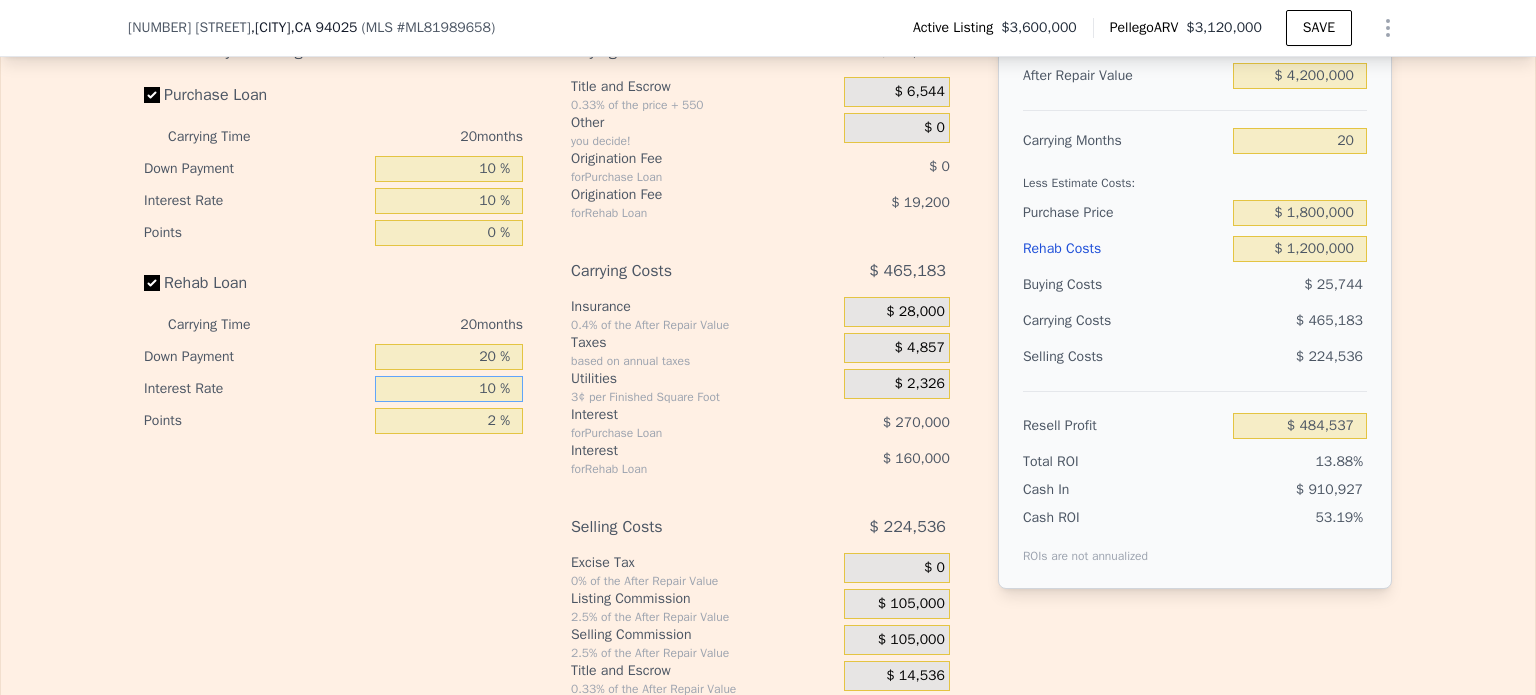 type on "10 %" 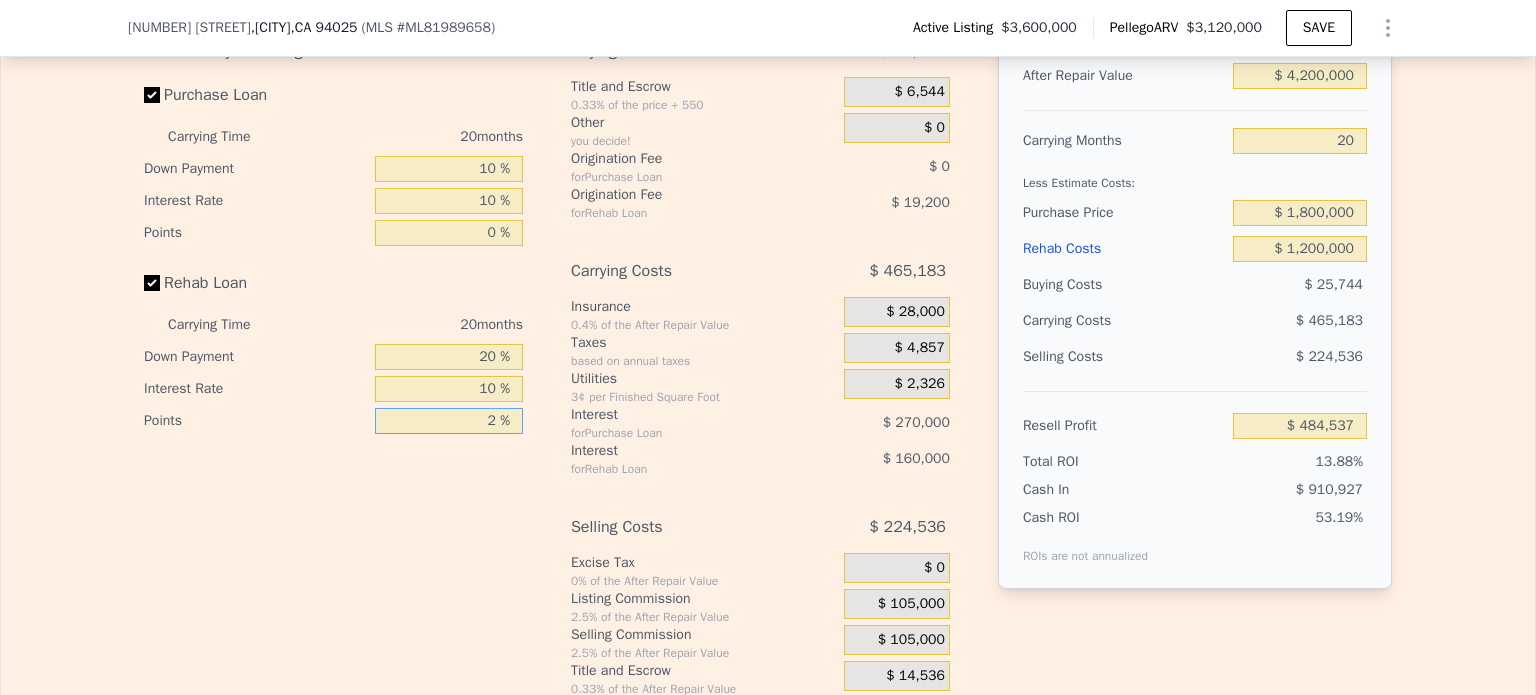 click on "2 %" at bounding box center (449, 421) 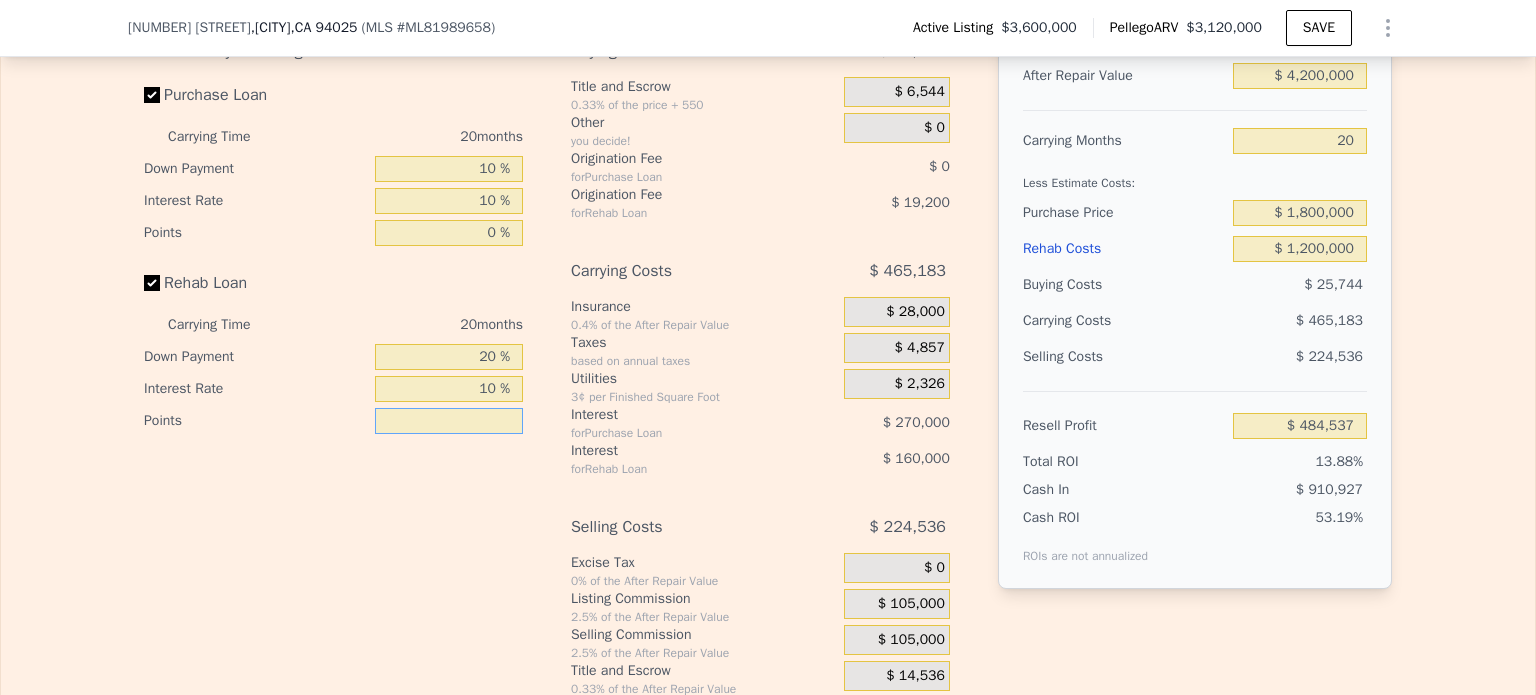type on "0 %" 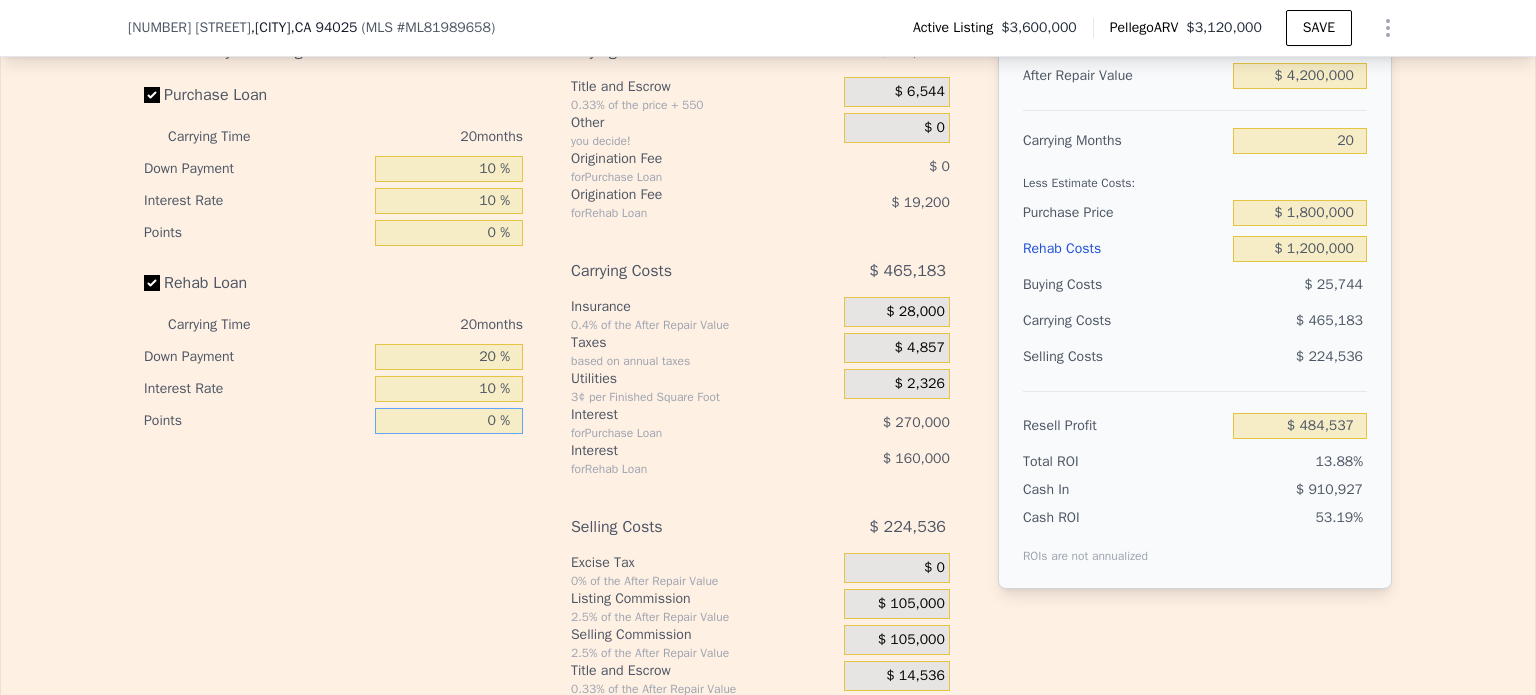 type on "$ 503,737" 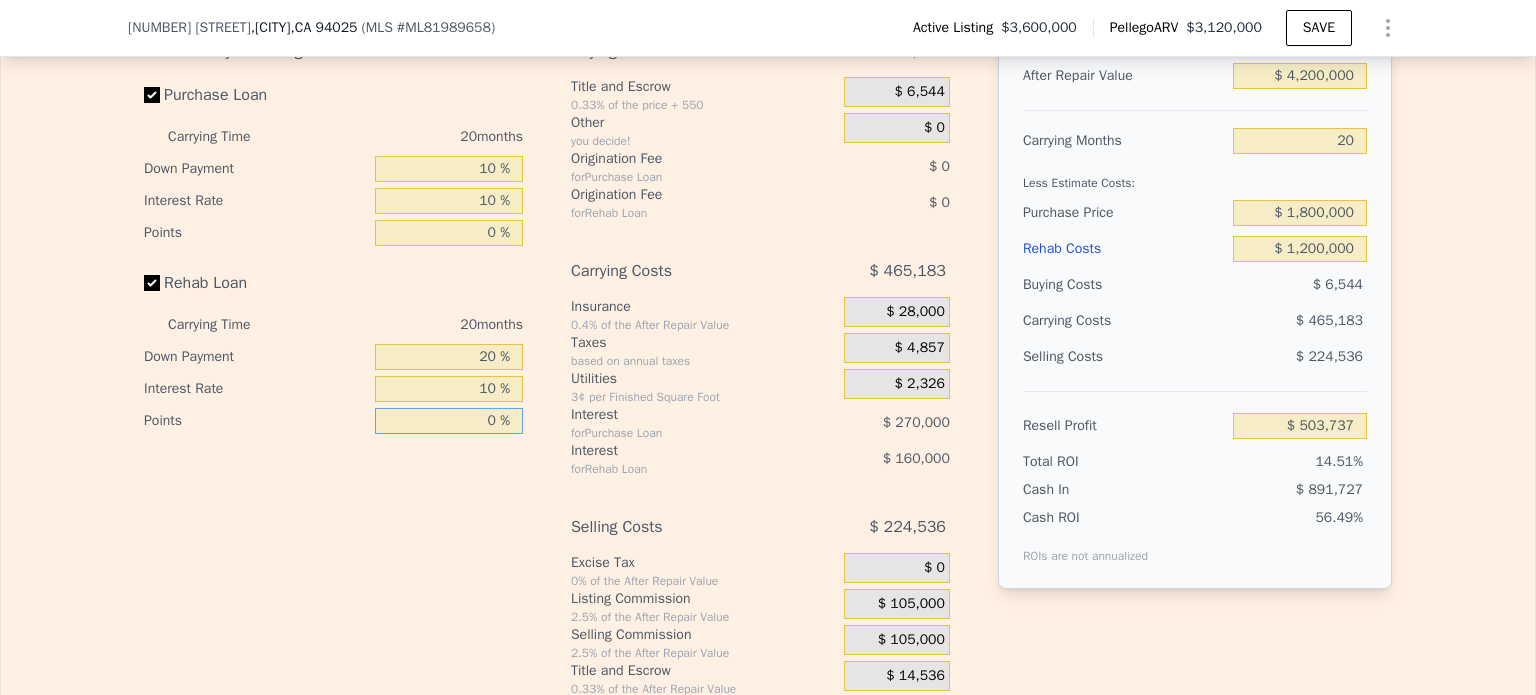 type on "0 %" 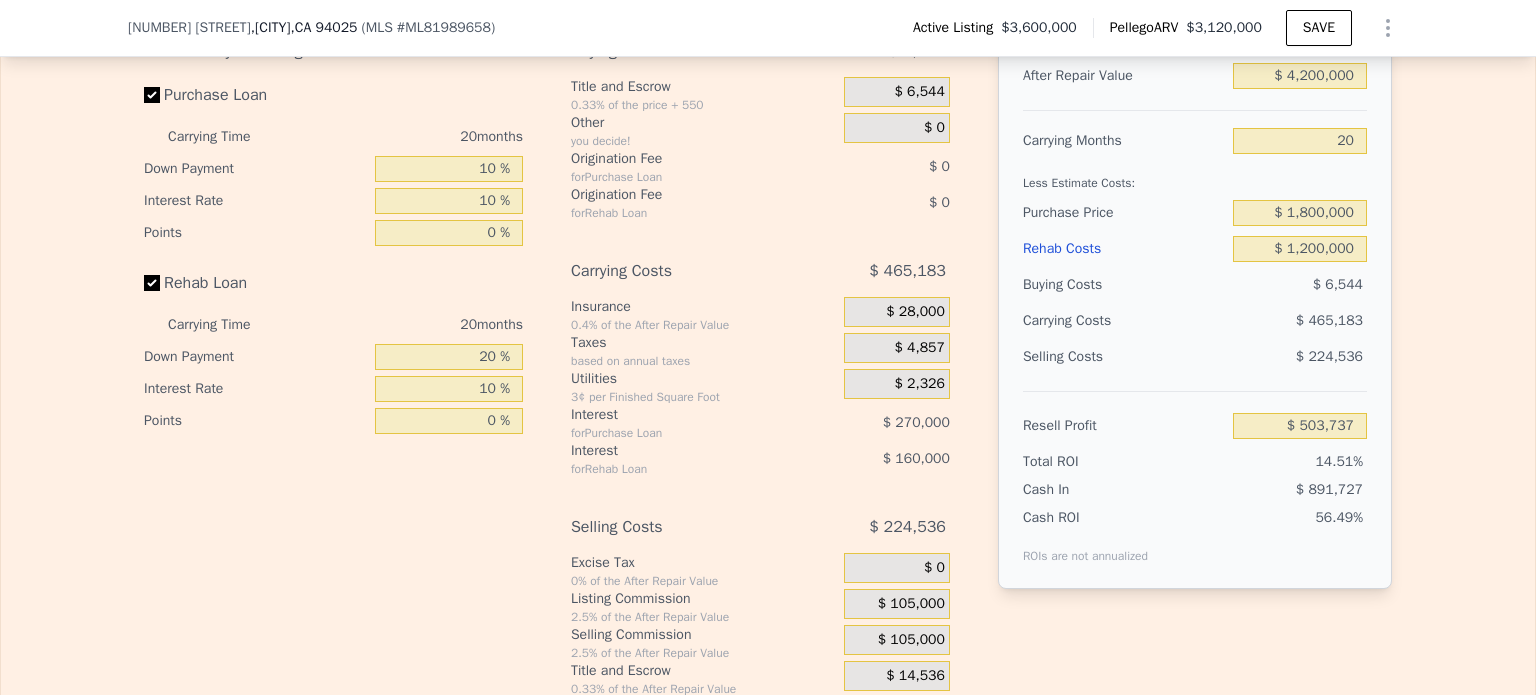 click on "Interest-Only Financing Purchase Loan Carrying Time 20  months Down Payment 10 % Interest Rate 10 % Points 0 % Rehab Loan Carrying Time 20  months Down Payment 20 % Interest Rate 10 % Points 0 %" at bounding box center (341, 365) 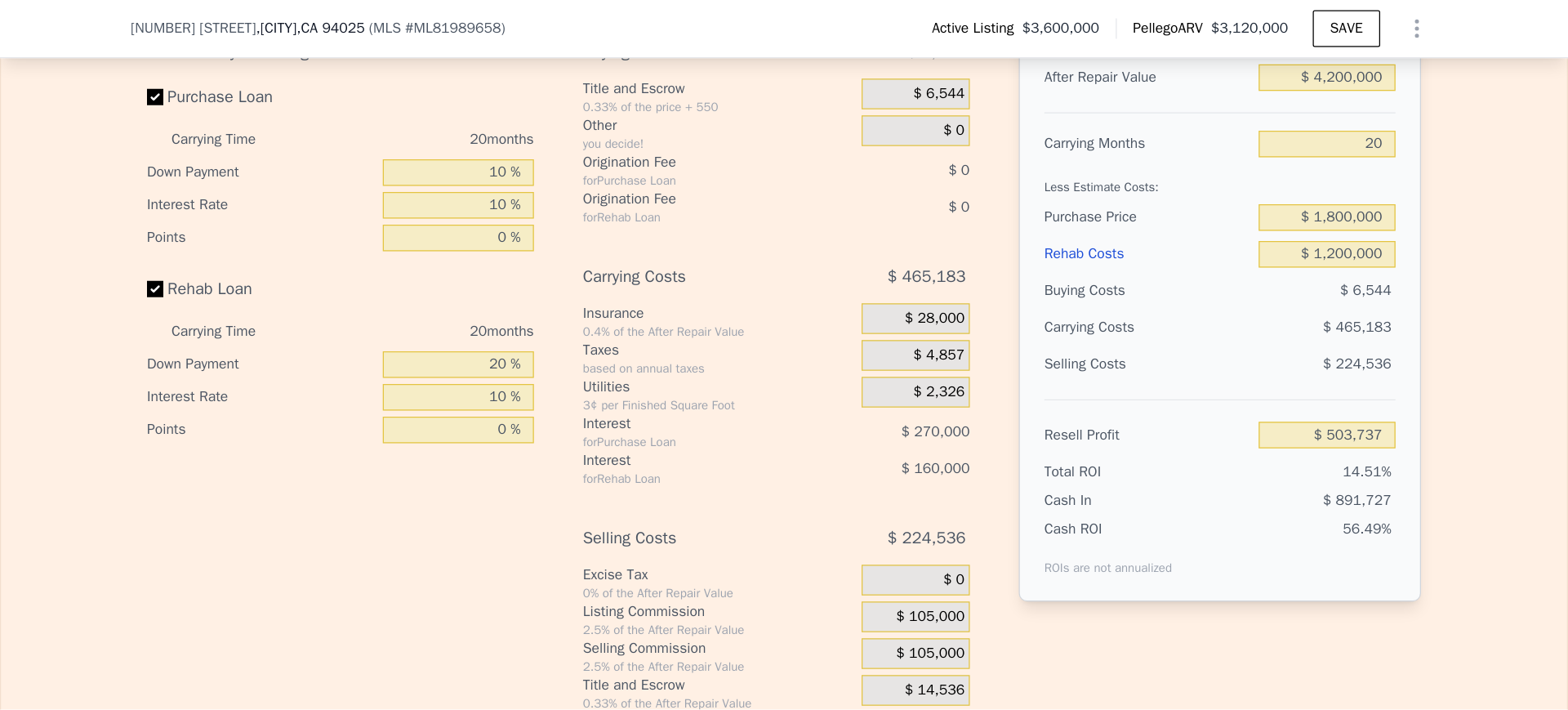 scroll, scrollTop: 2445, scrollLeft: 0, axis: vertical 